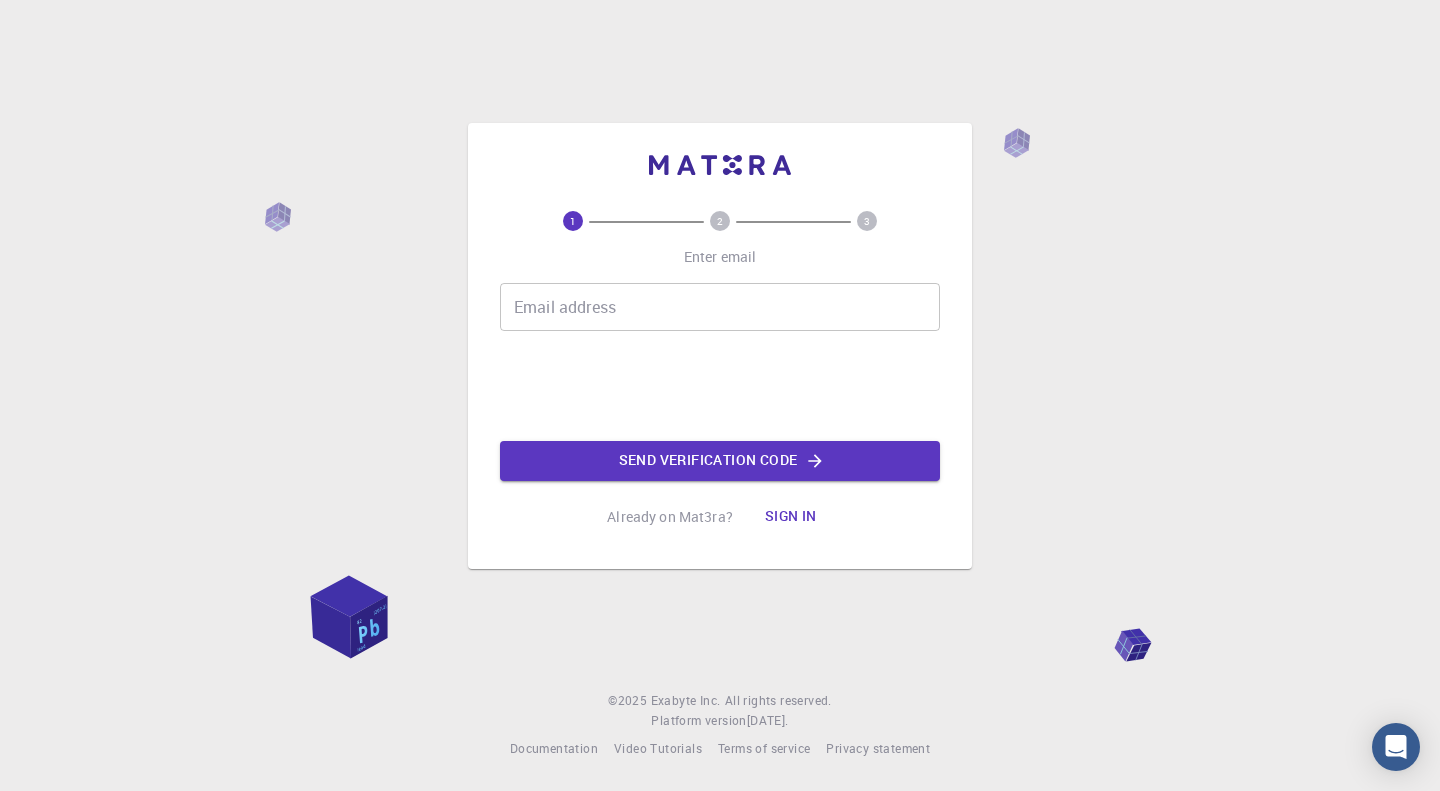 scroll, scrollTop: 0, scrollLeft: 0, axis: both 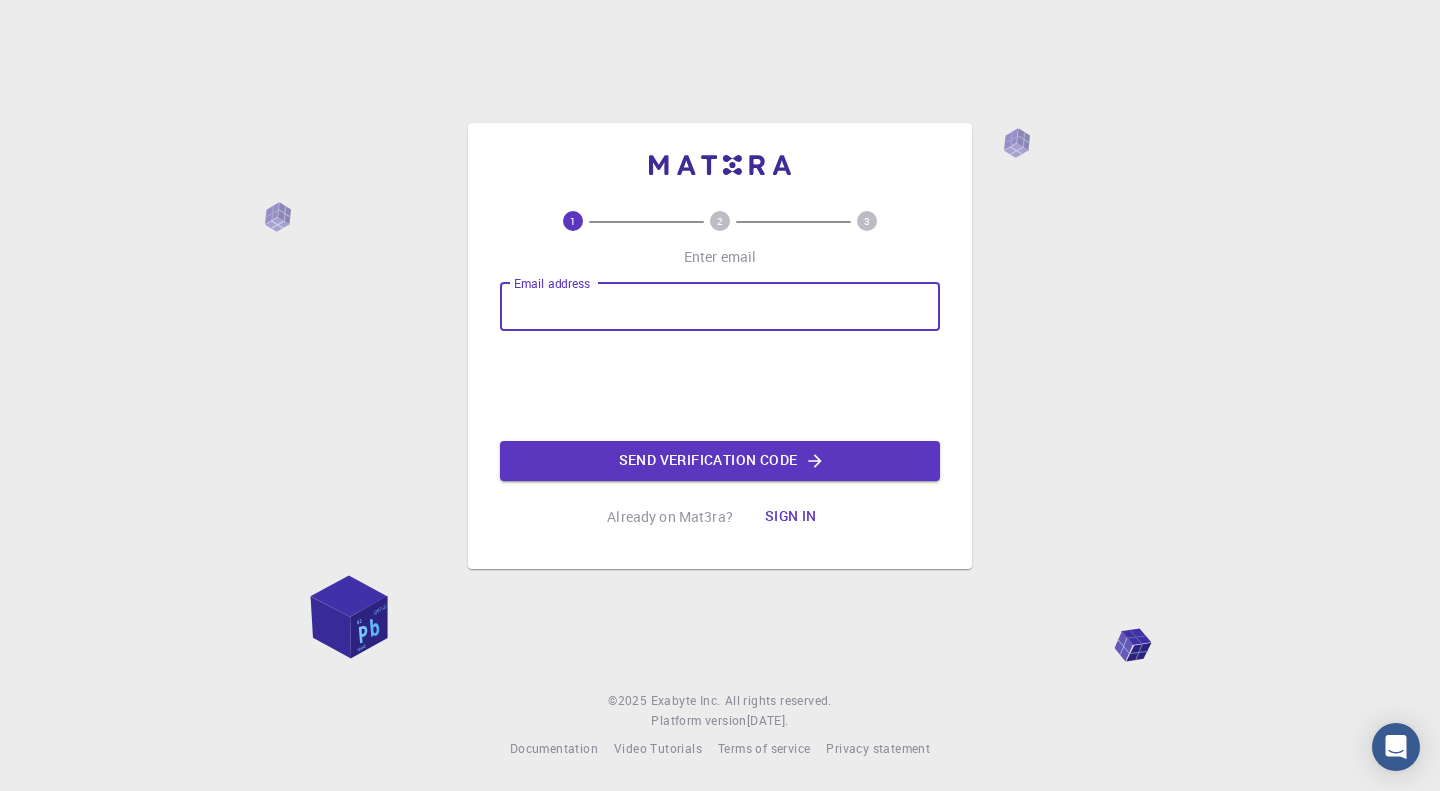 type on "chavezjafet76@gmail.com" 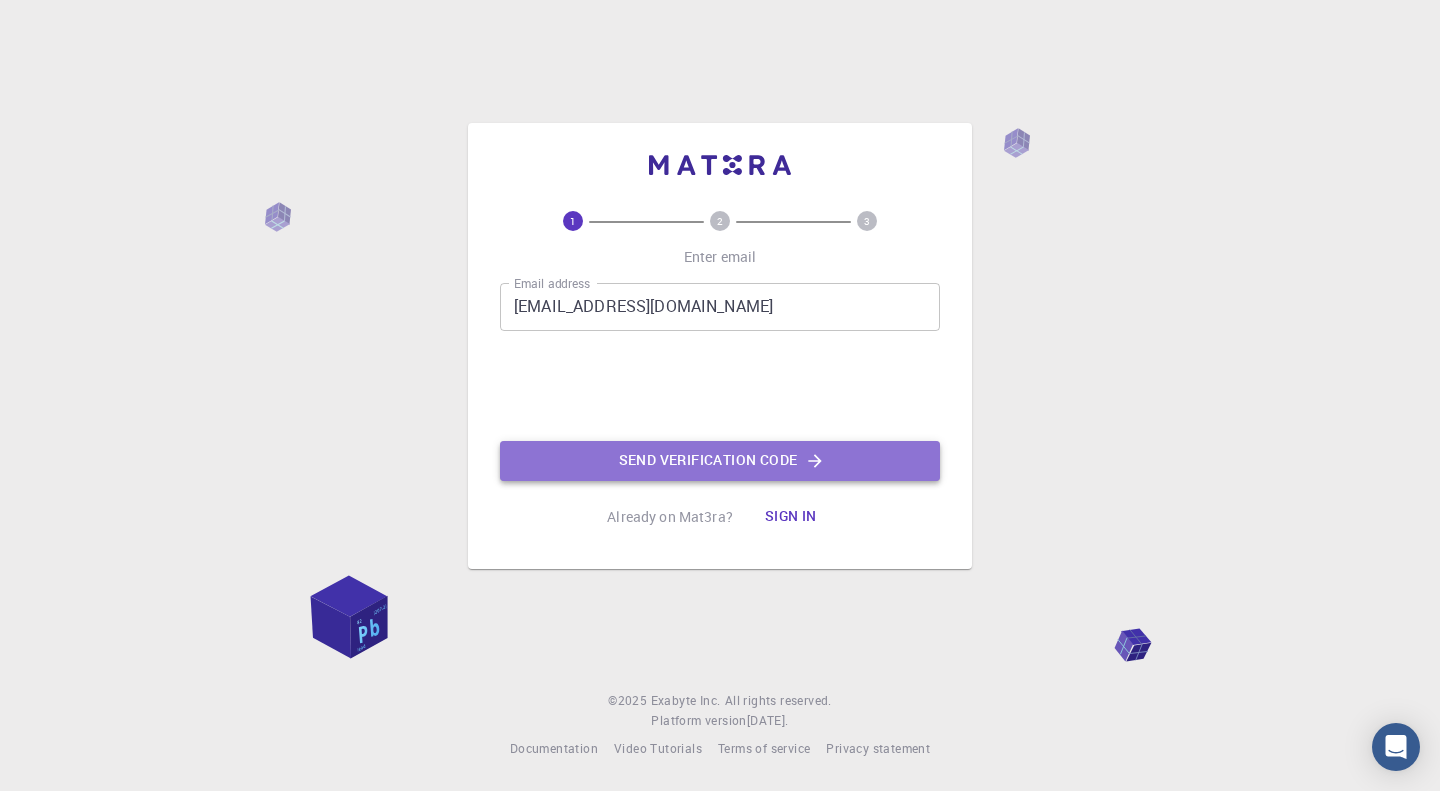 click on "Send verification code" 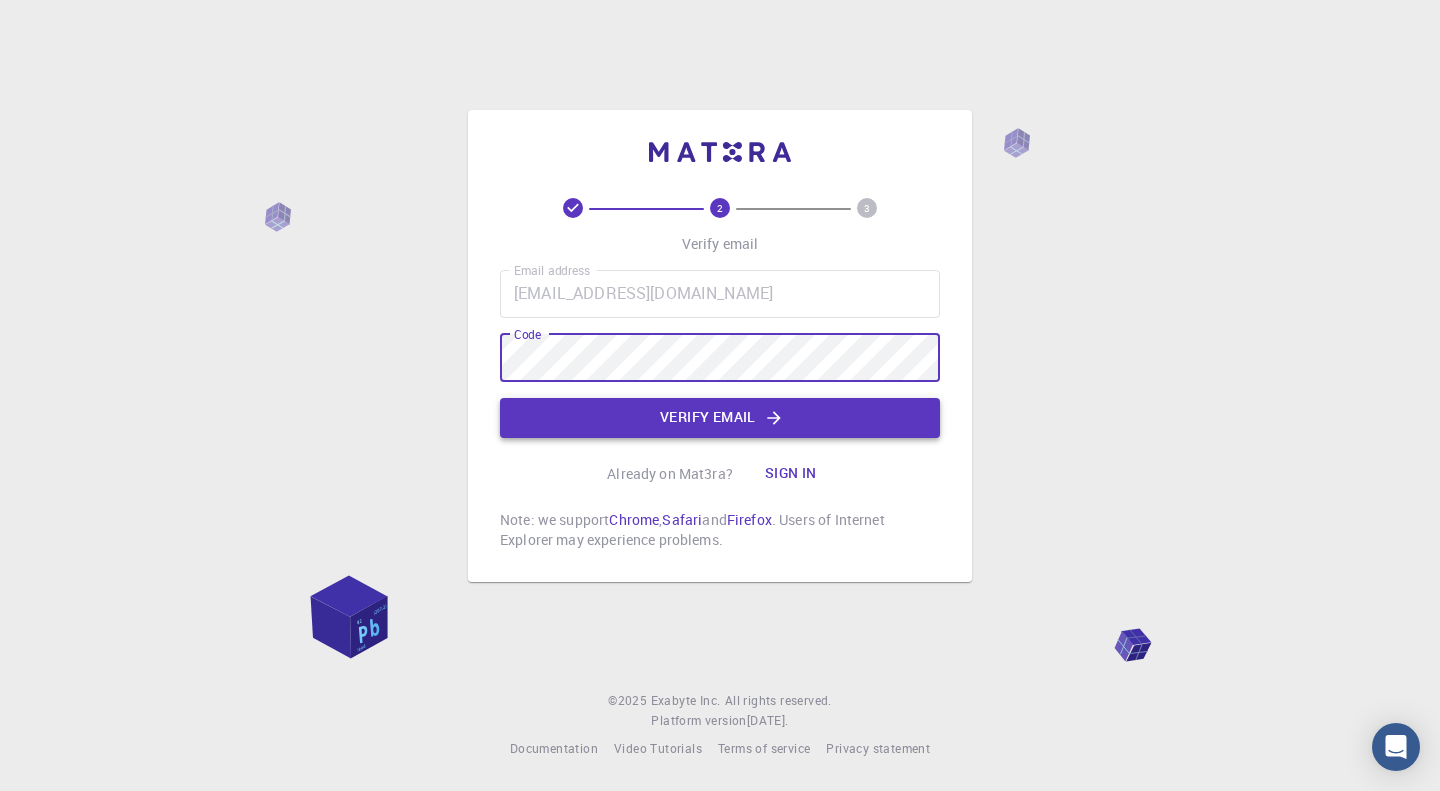 click on "Verify email" 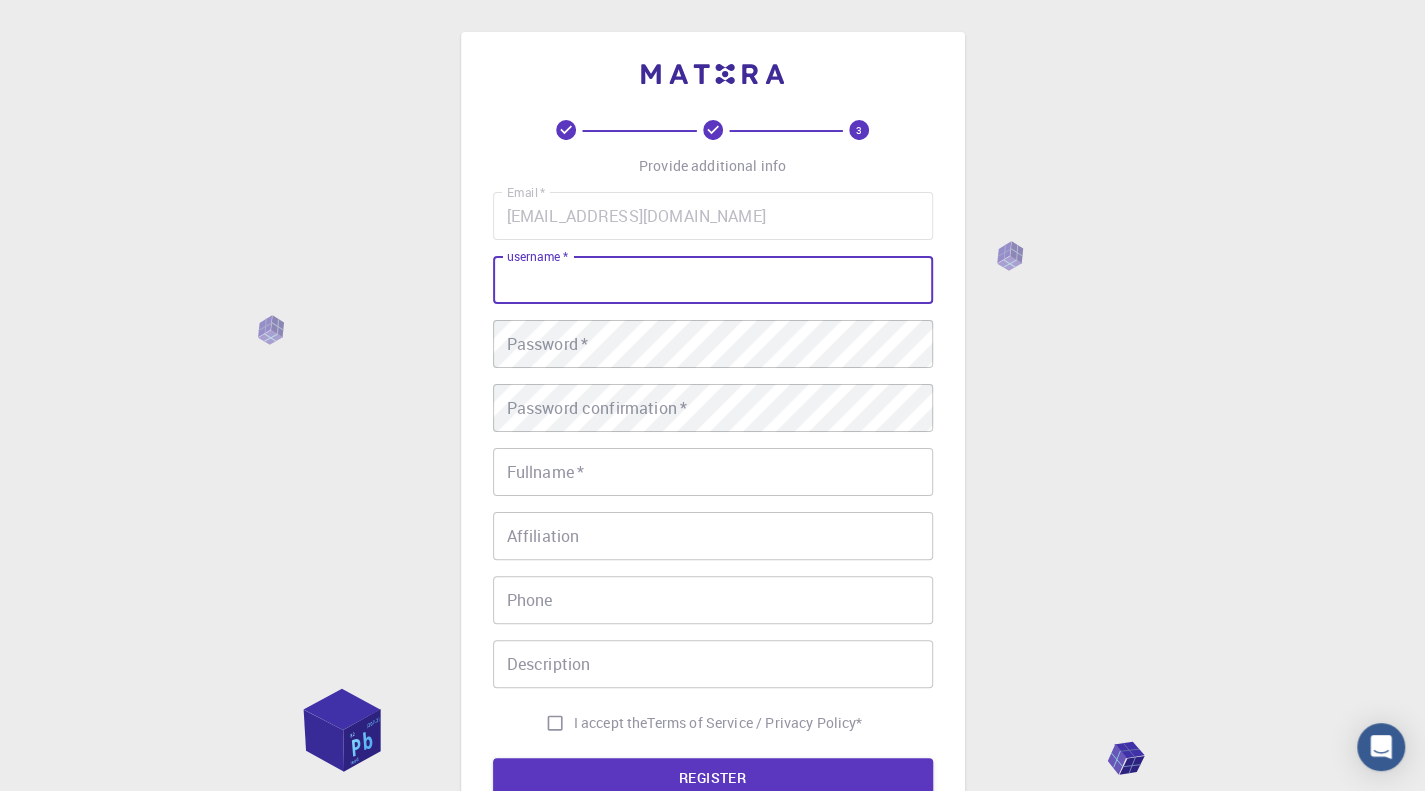 click on "username   *" at bounding box center [713, 280] 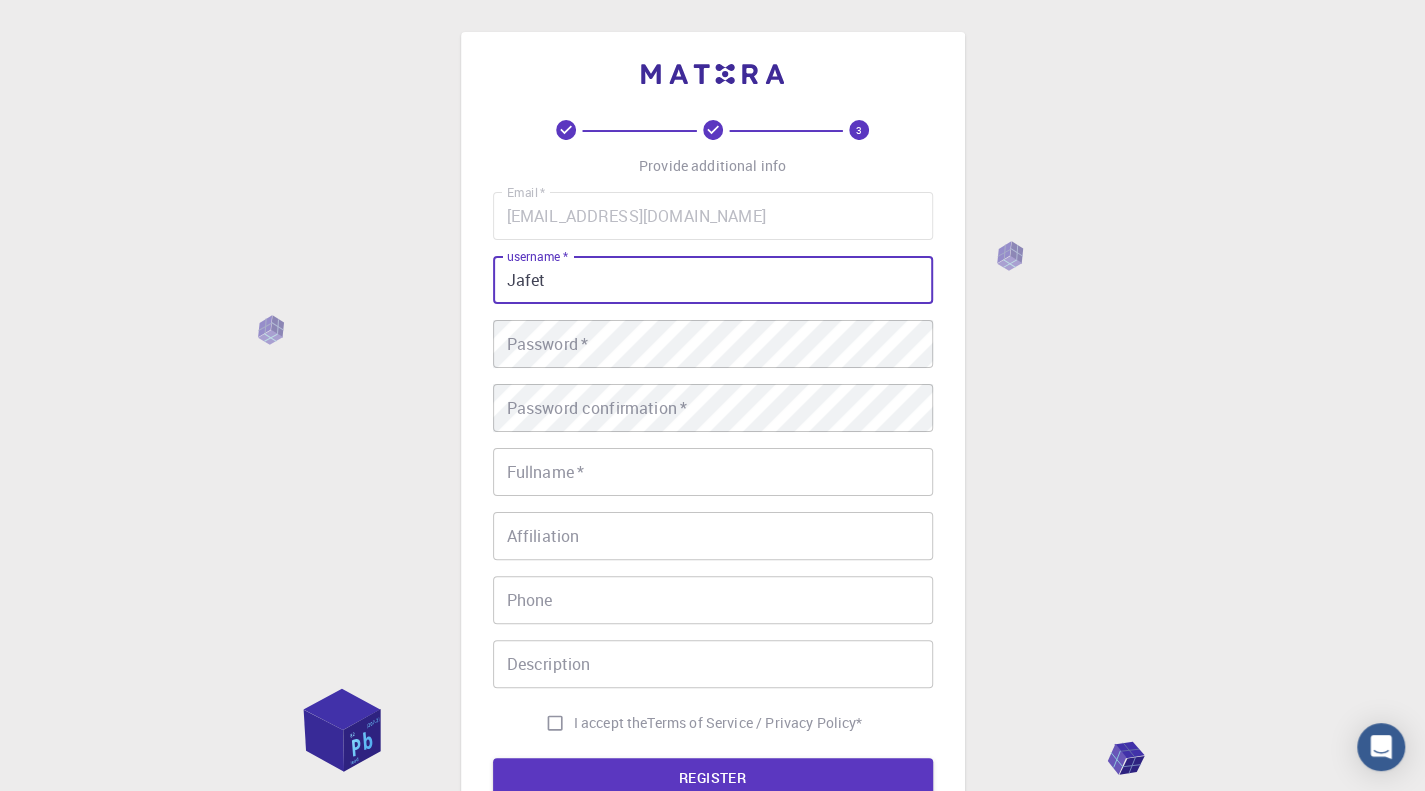type on "Jafet" 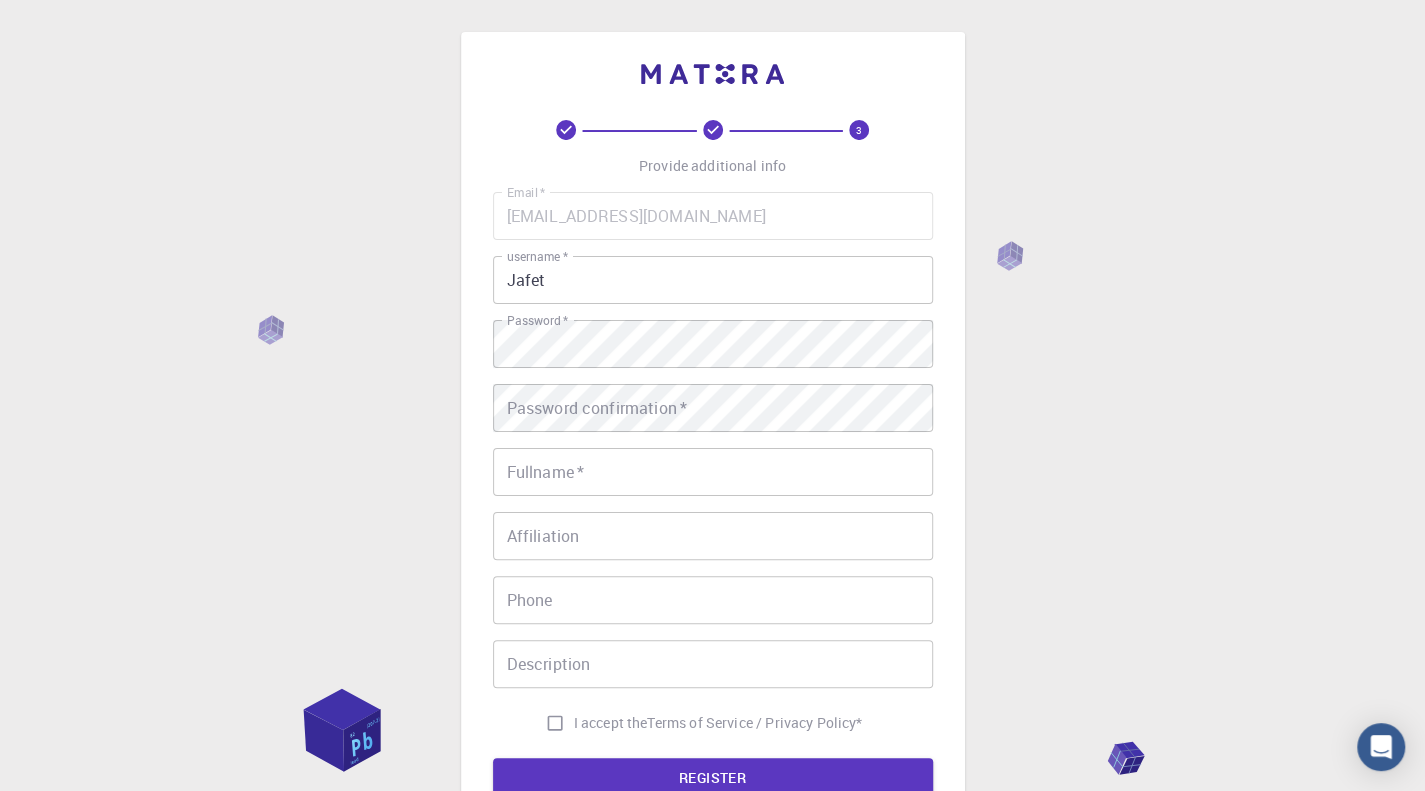 click on "Email   * chavezjafet76@gmail.com Email   * username   * Jafet username   * Password   * Password   * Password confirmation   * Password confirmation   * Fullname   * Fullname   * Affiliation Affiliation Phone Phone Description Description I accept the  Terms of Service / Privacy Policy  *" at bounding box center (713, 467) 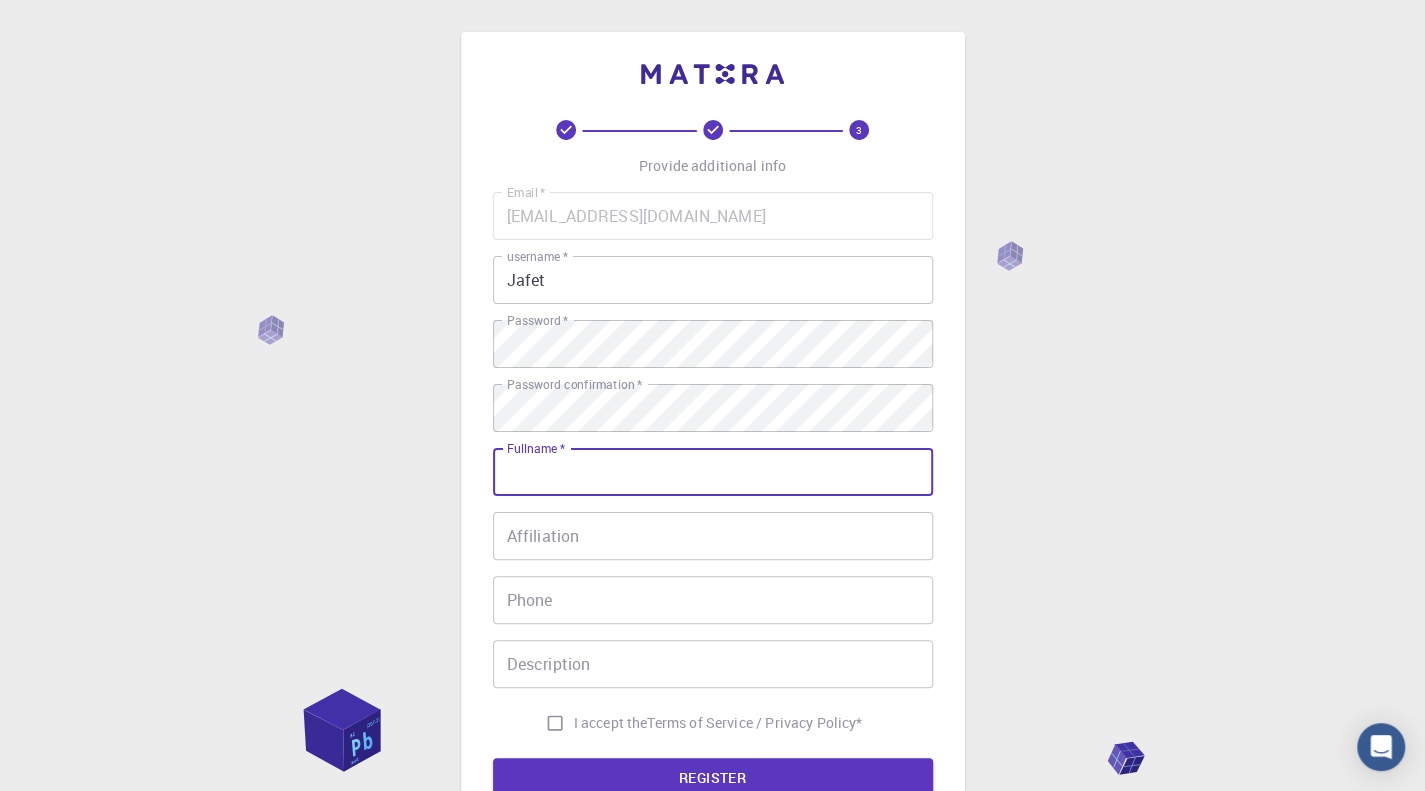 click on "Fullname   *" at bounding box center [713, 472] 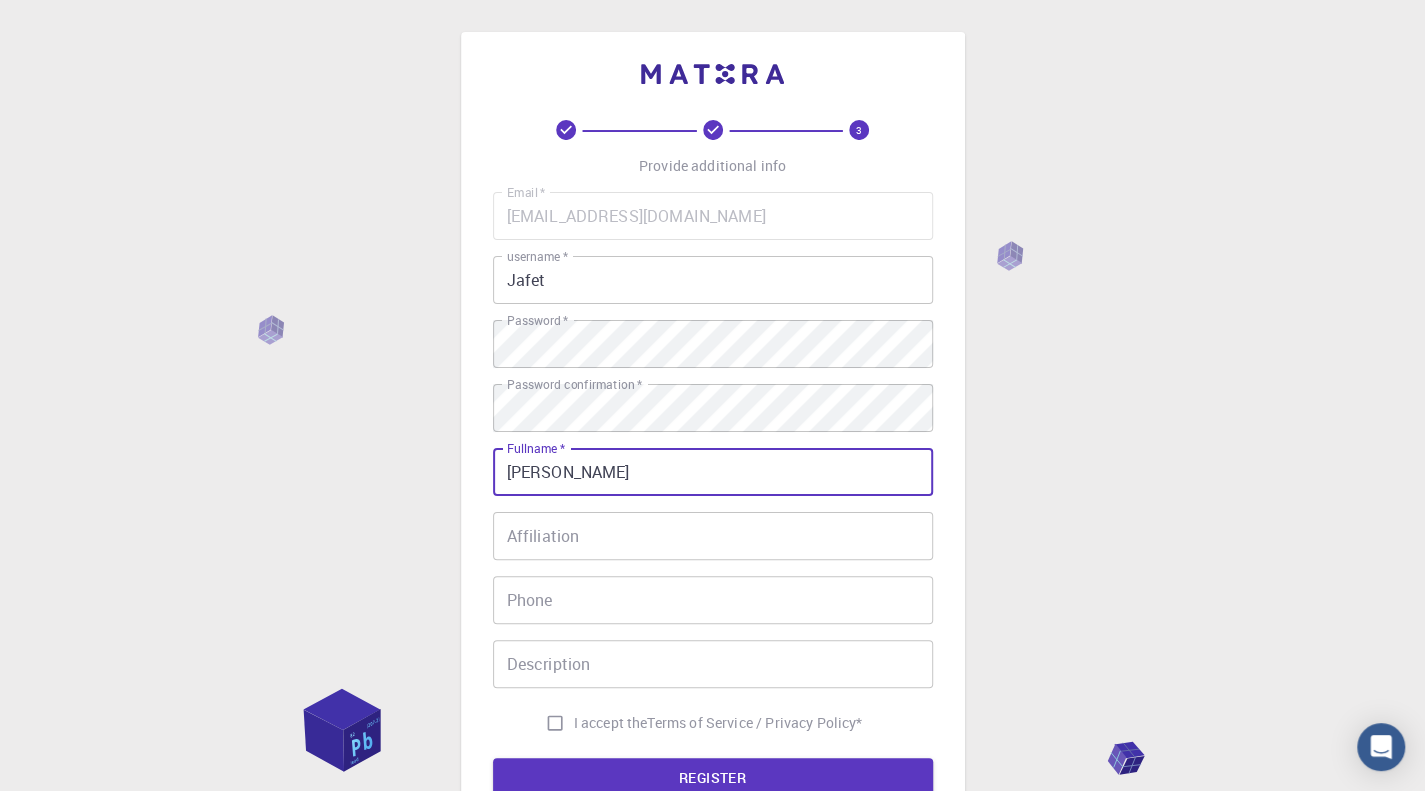 type on "[PERSON_NAME]" 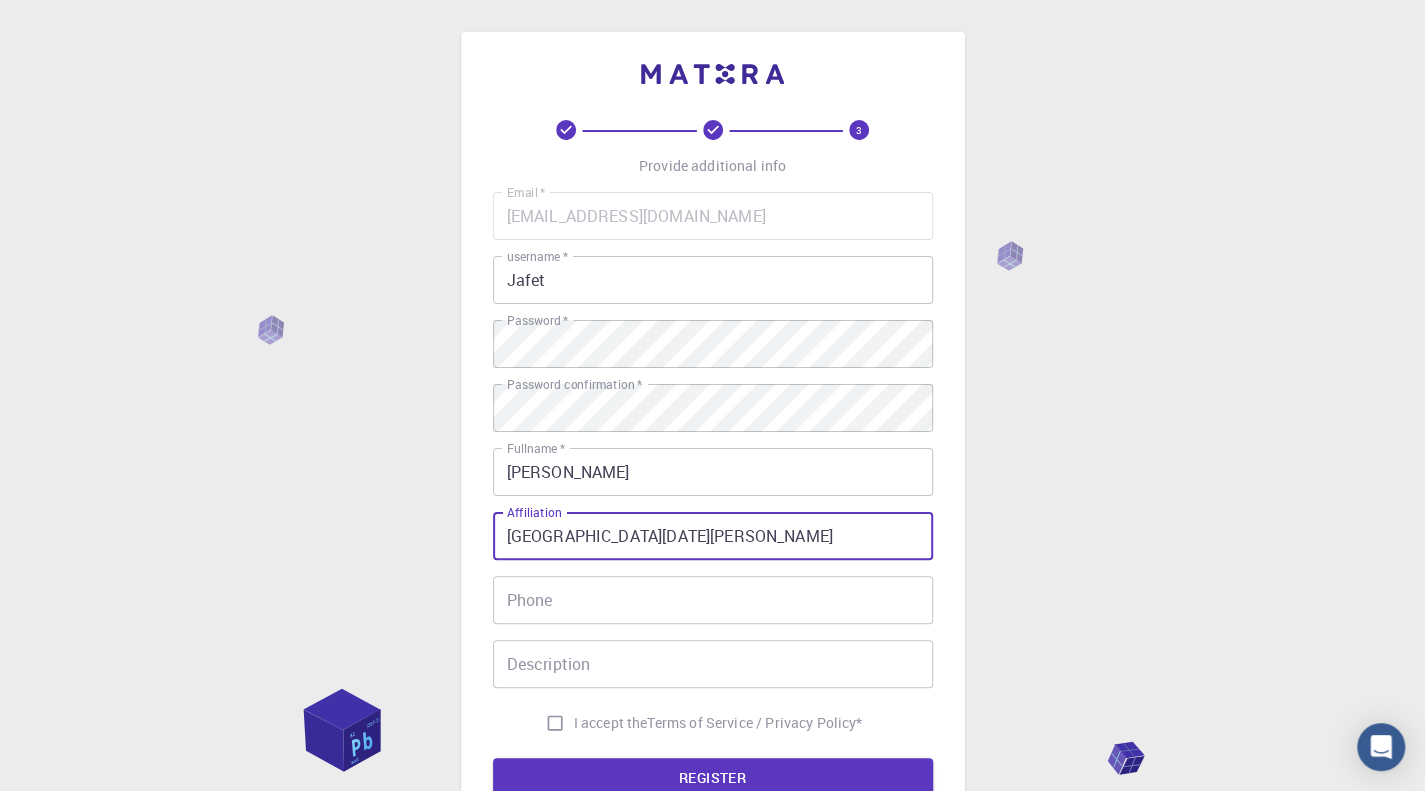 type on "Universidad Michoacana de San Nicolás de Hidalgo" 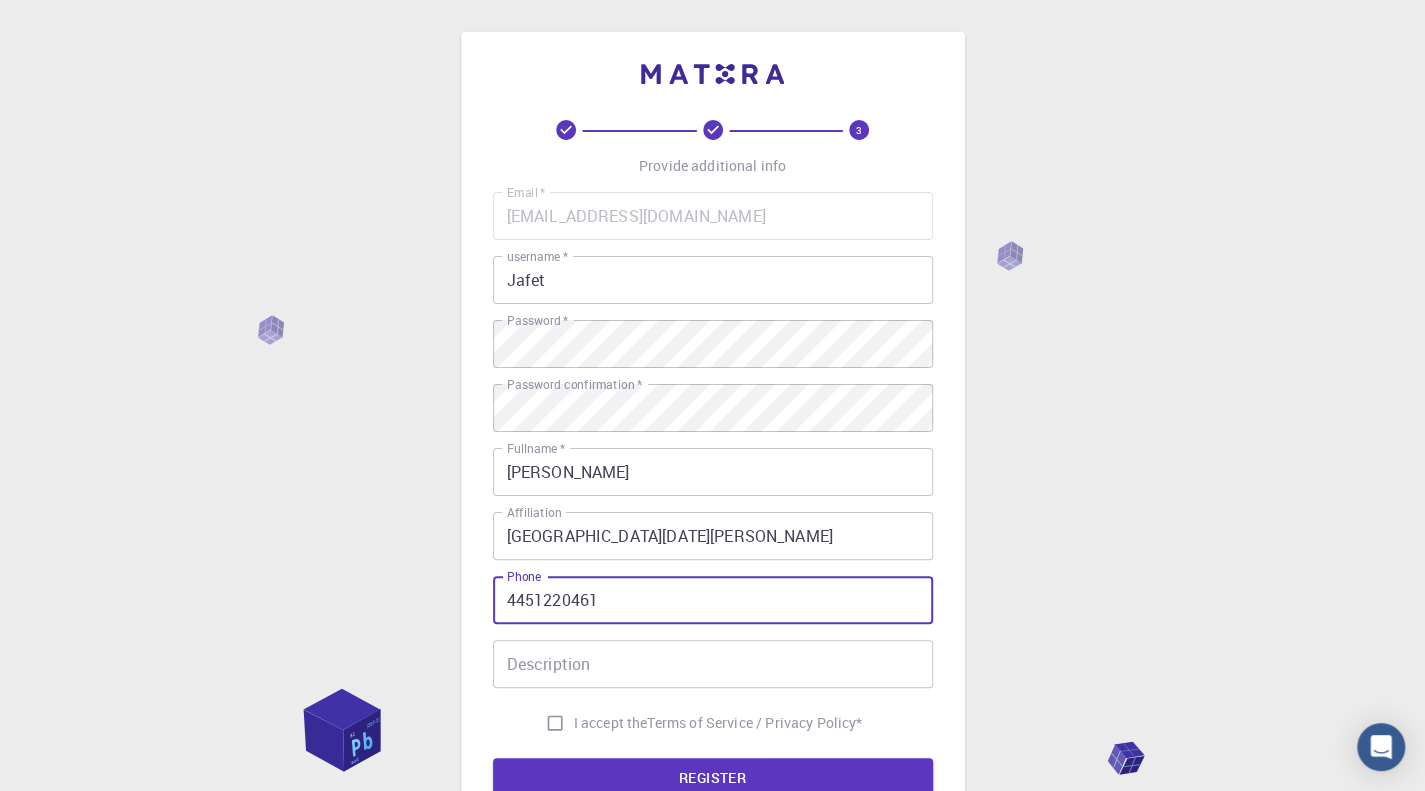 type on "4451220461" 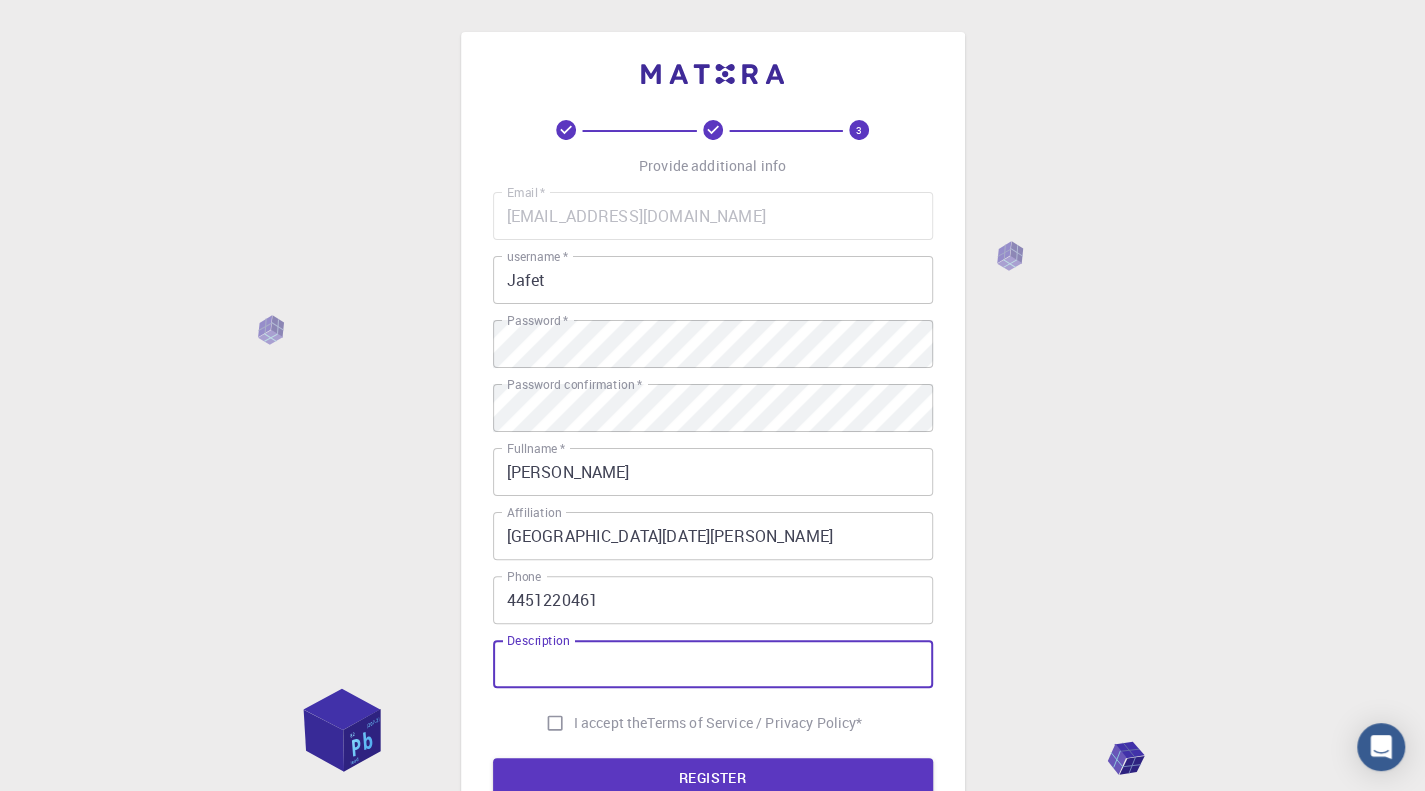 click on "I accept the  Terms of Service / Privacy Policy  *" at bounding box center [555, 723] 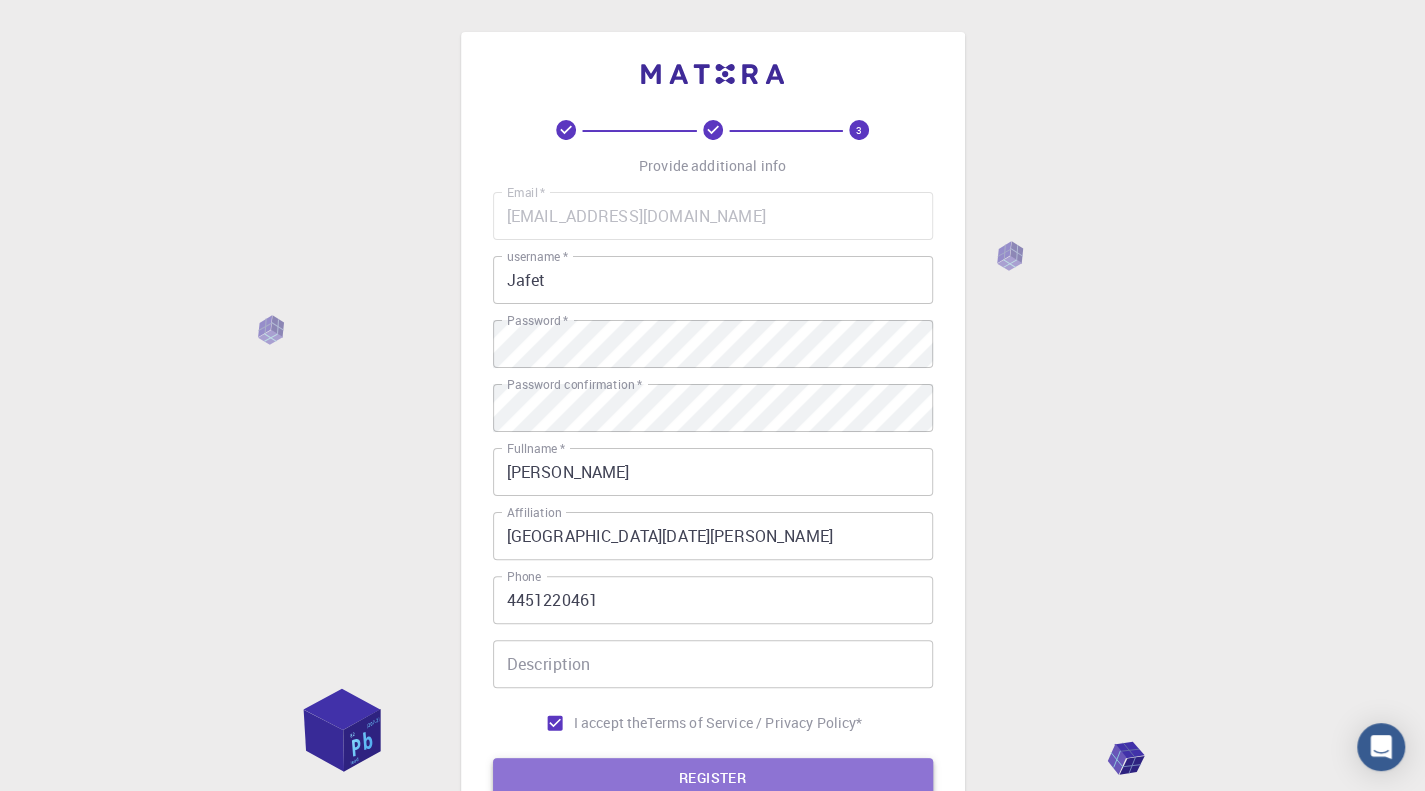 click on "REGISTER" at bounding box center (713, 778) 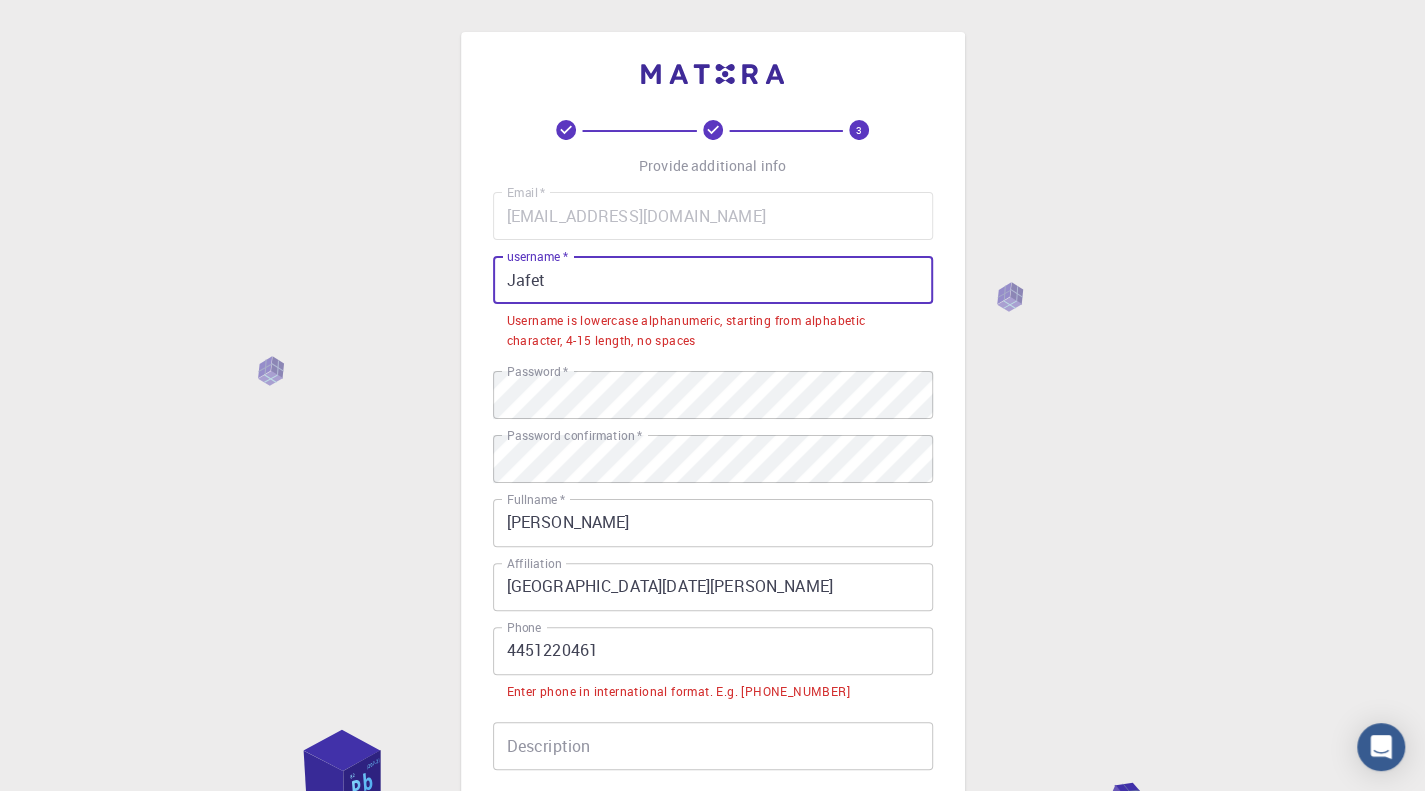 click on "Jafet" at bounding box center [713, 280] 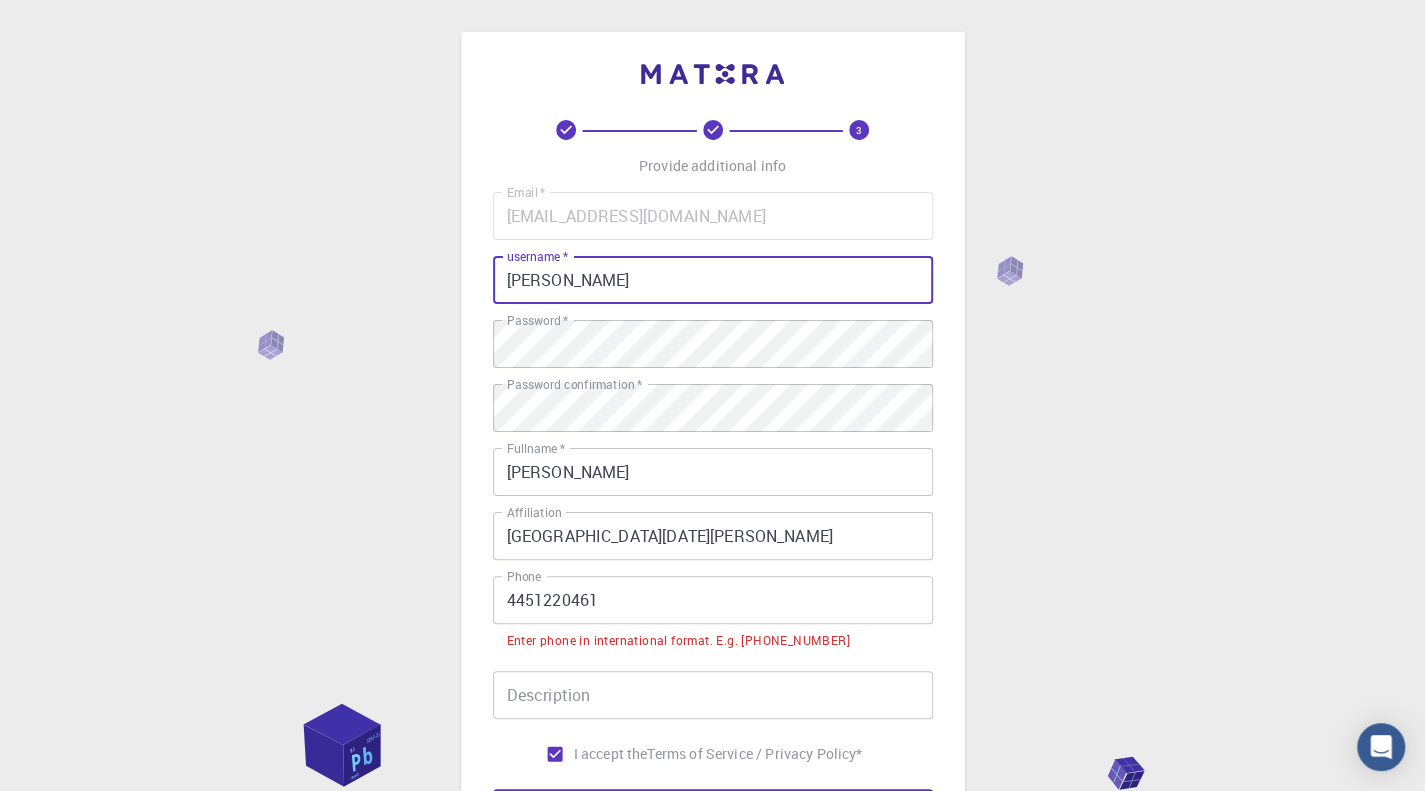 type on "J" 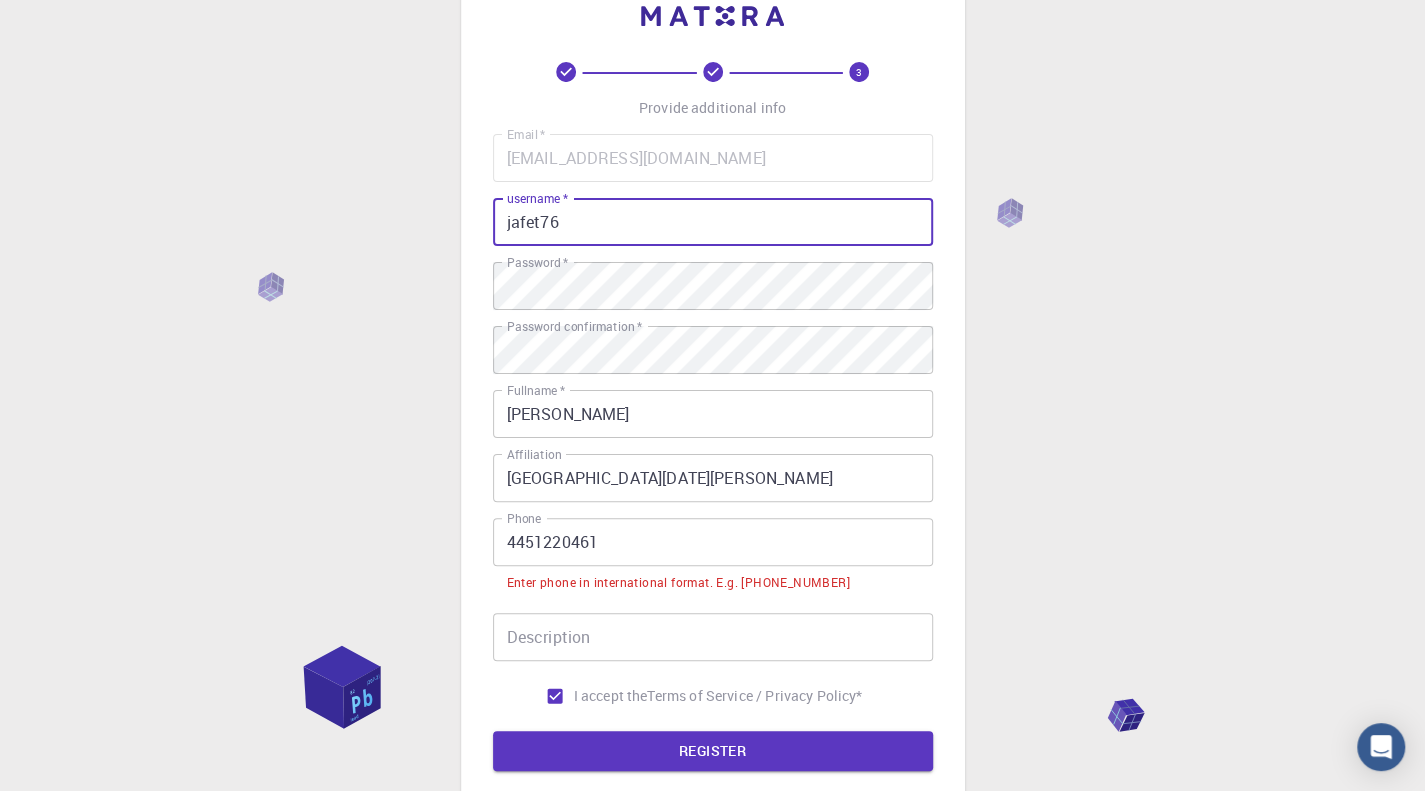 scroll, scrollTop: 100, scrollLeft: 0, axis: vertical 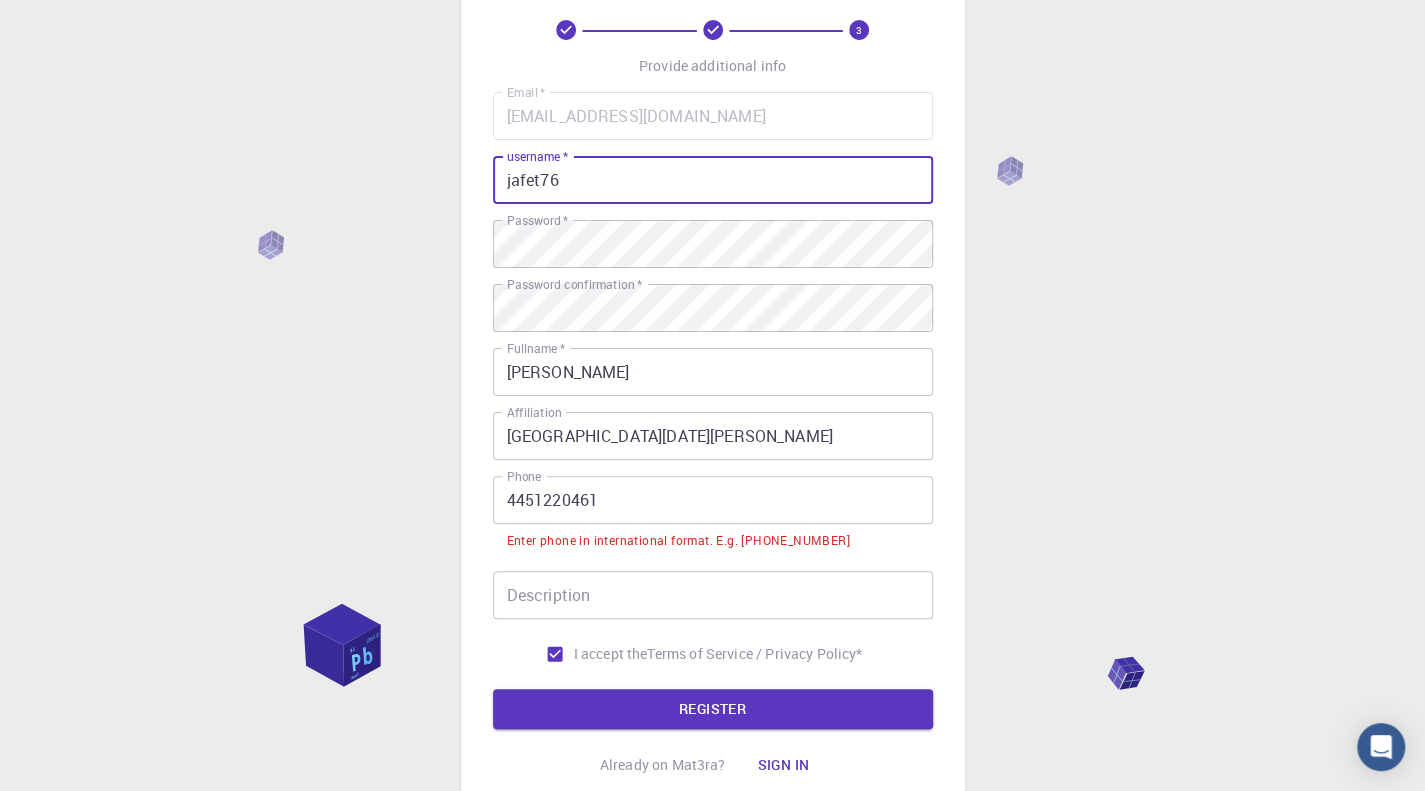 type on "jafet76" 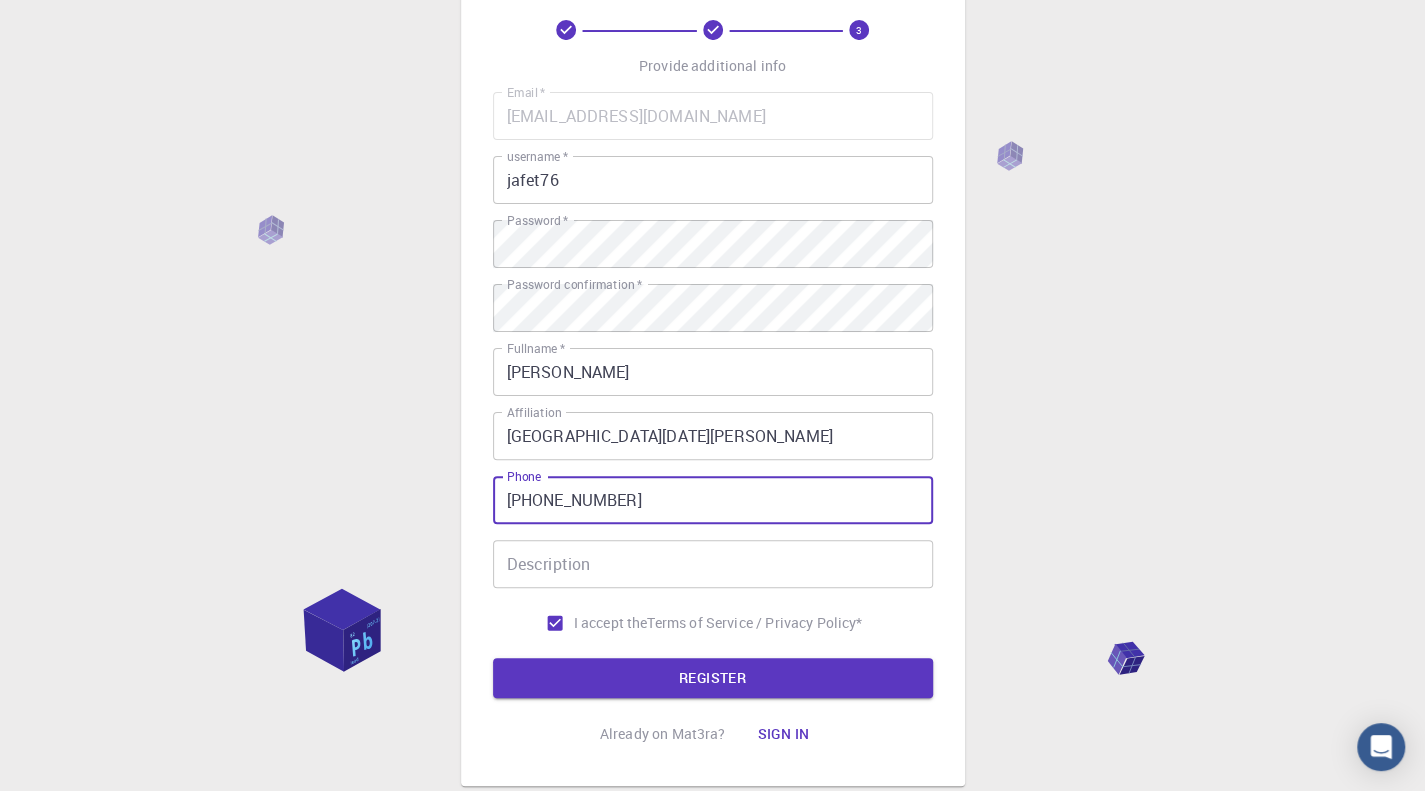 type on "+524451220461" 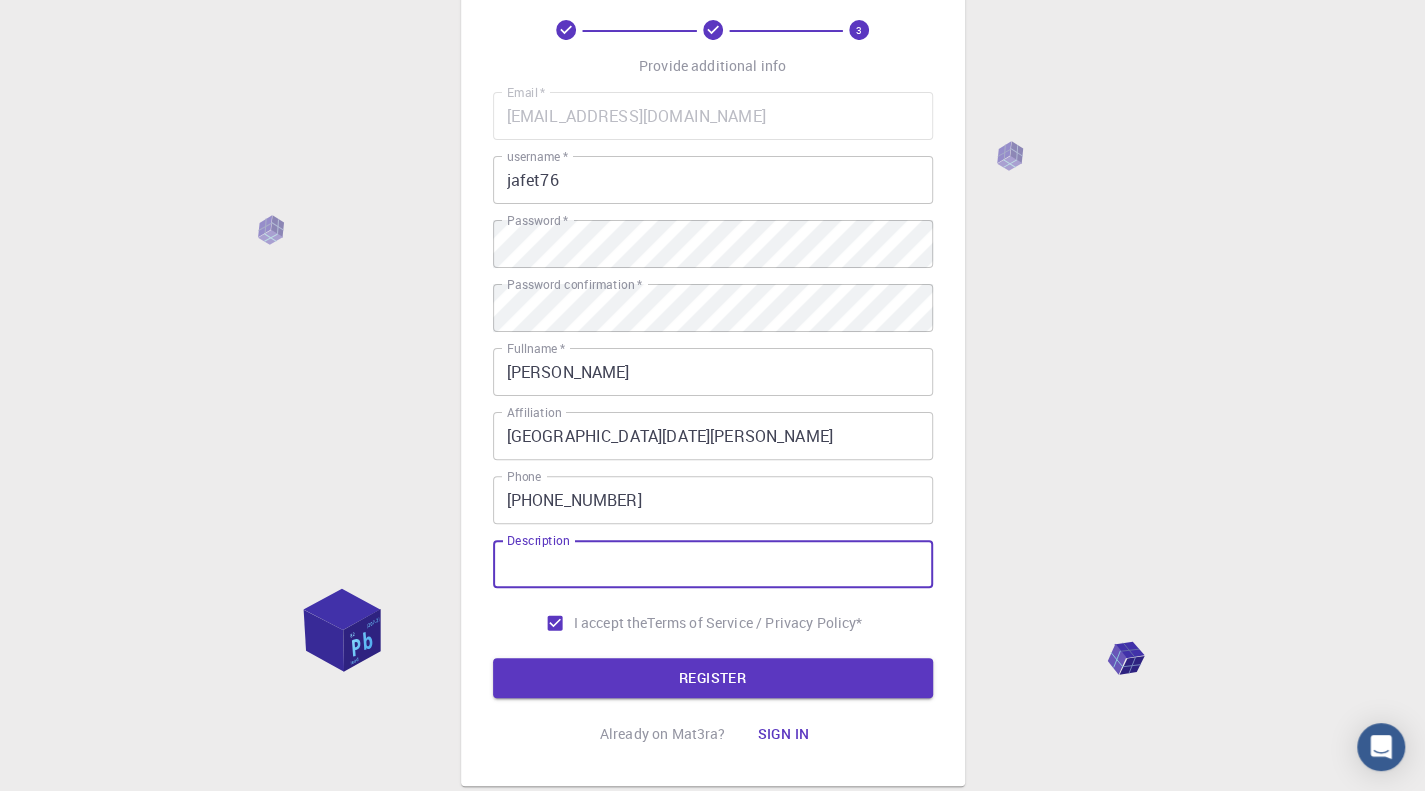 click on "Description" at bounding box center (713, 564) 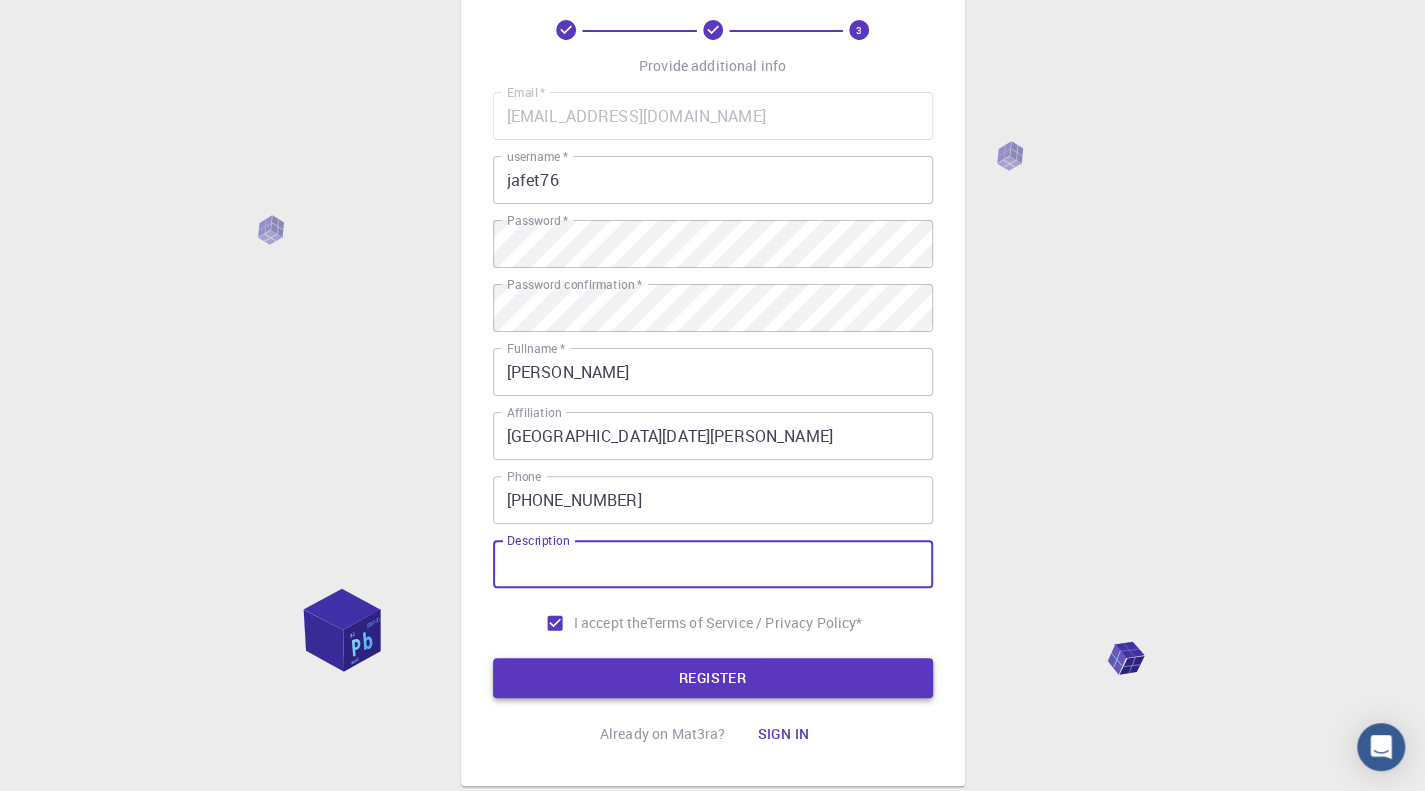 click on "REGISTER" at bounding box center [713, 678] 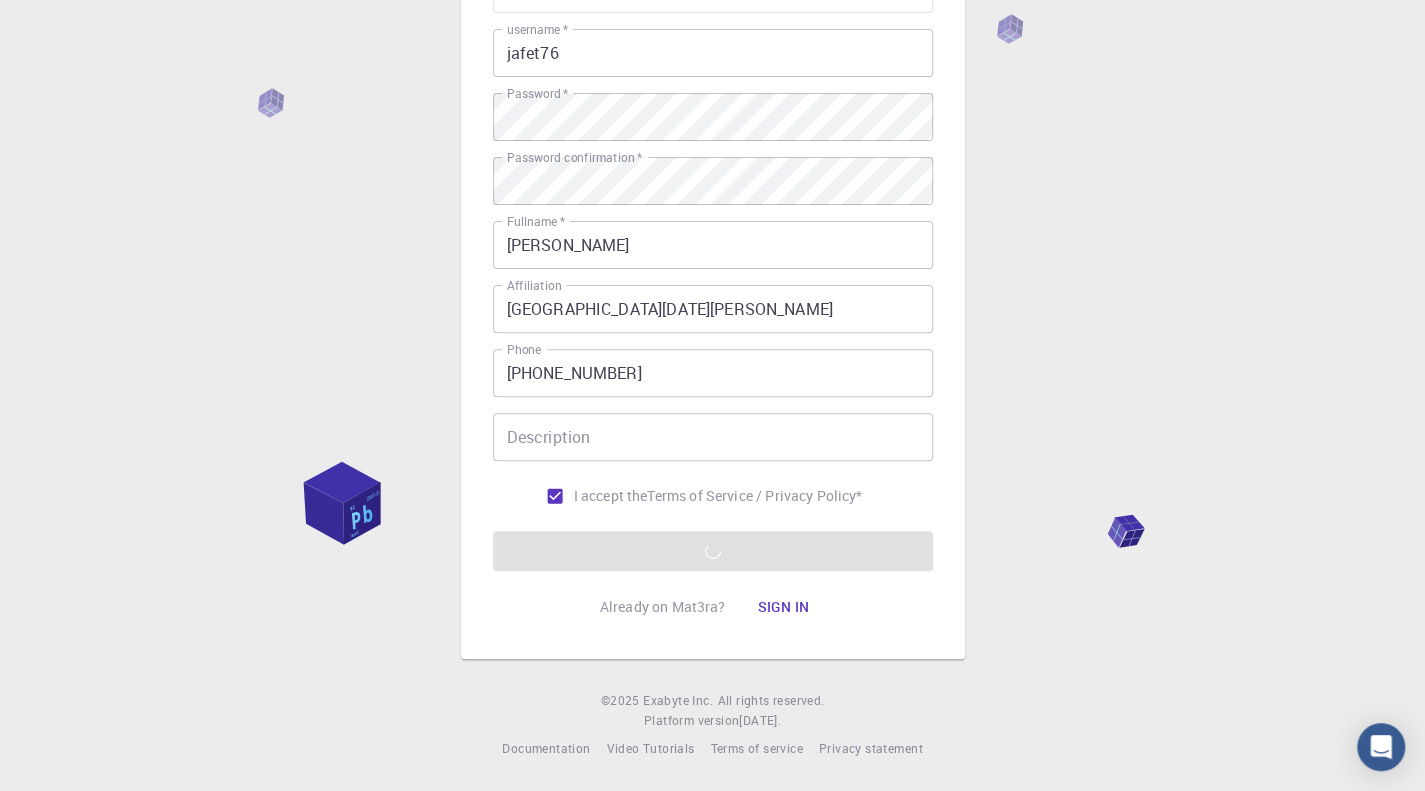 scroll, scrollTop: 0, scrollLeft: 0, axis: both 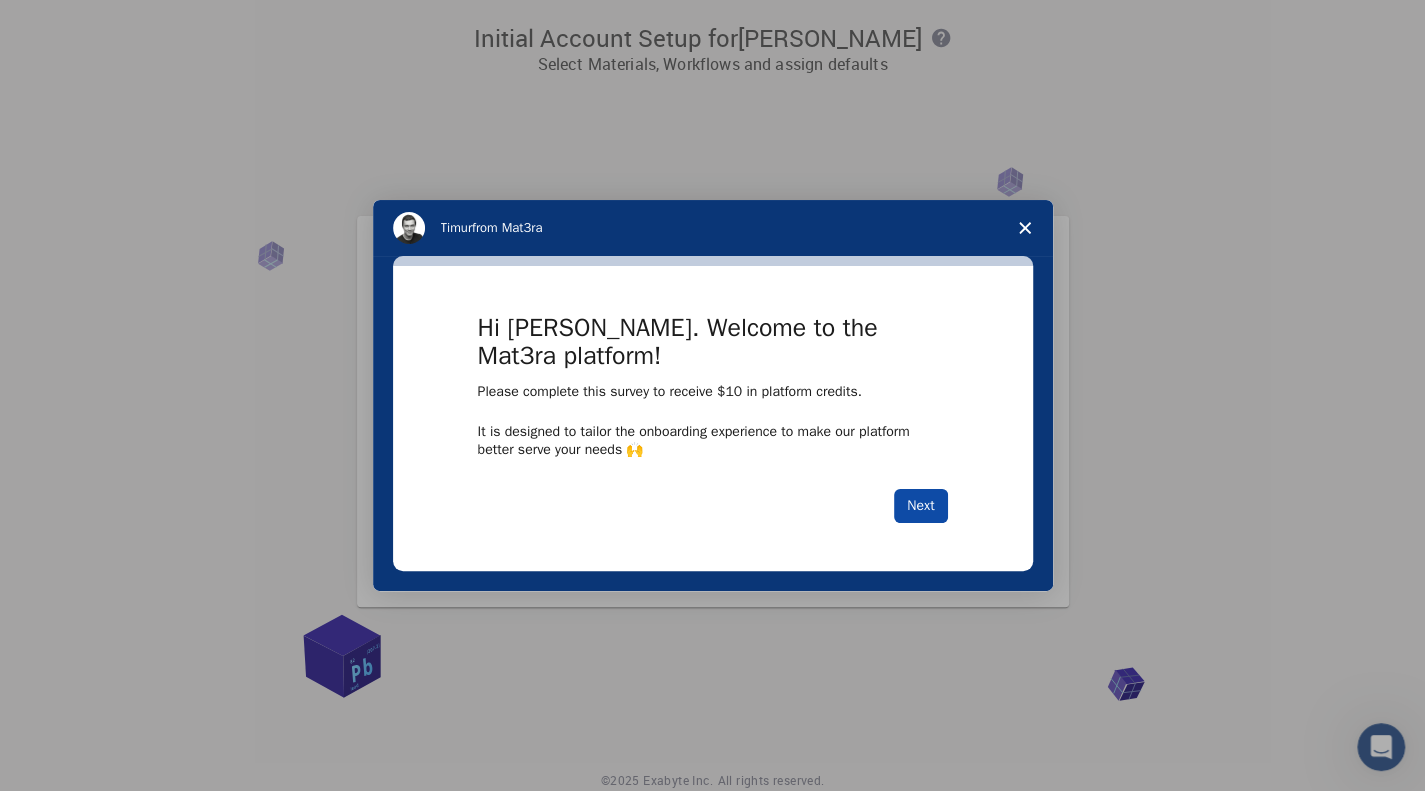 click on "Next" at bounding box center (920, 506) 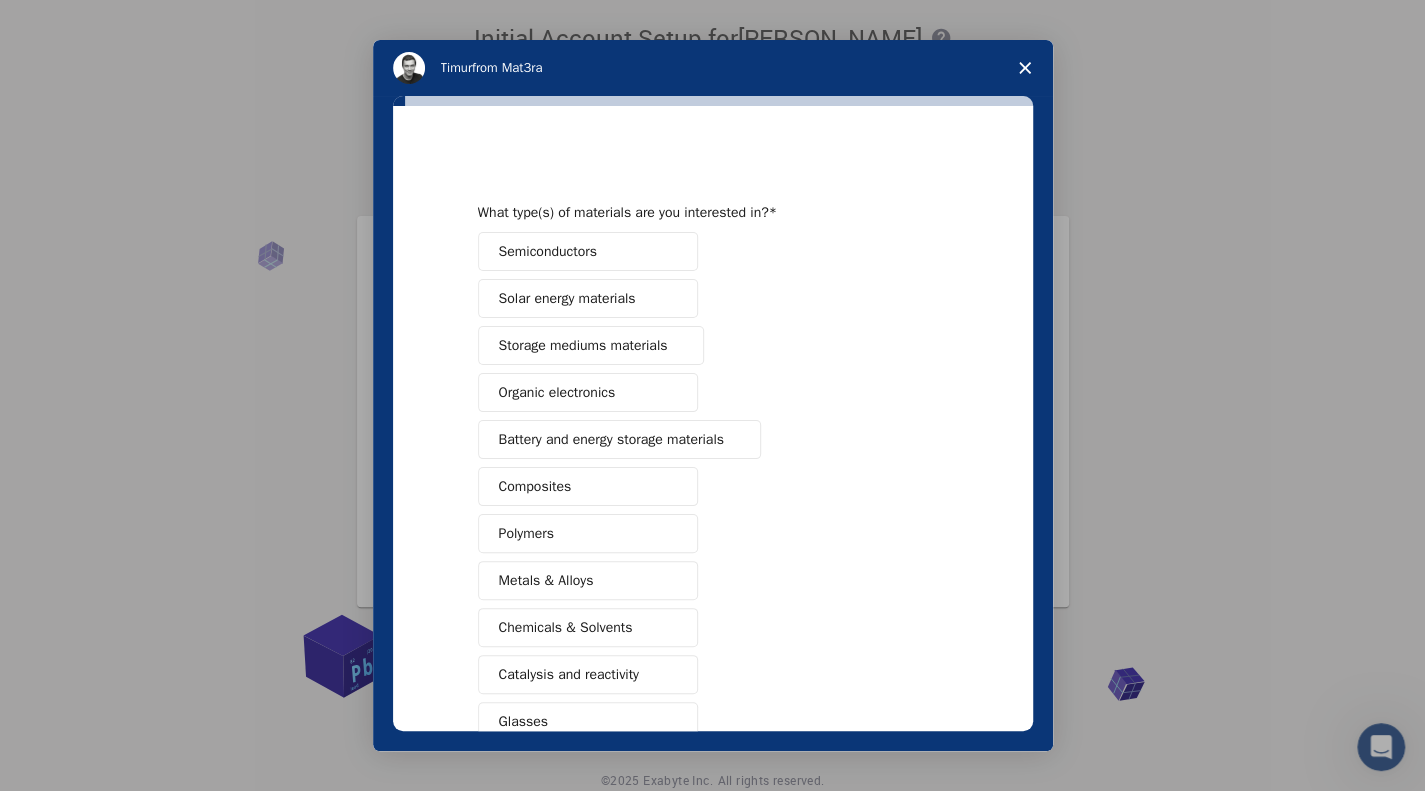 click on "Catalysis and reactivity" at bounding box center [569, 674] 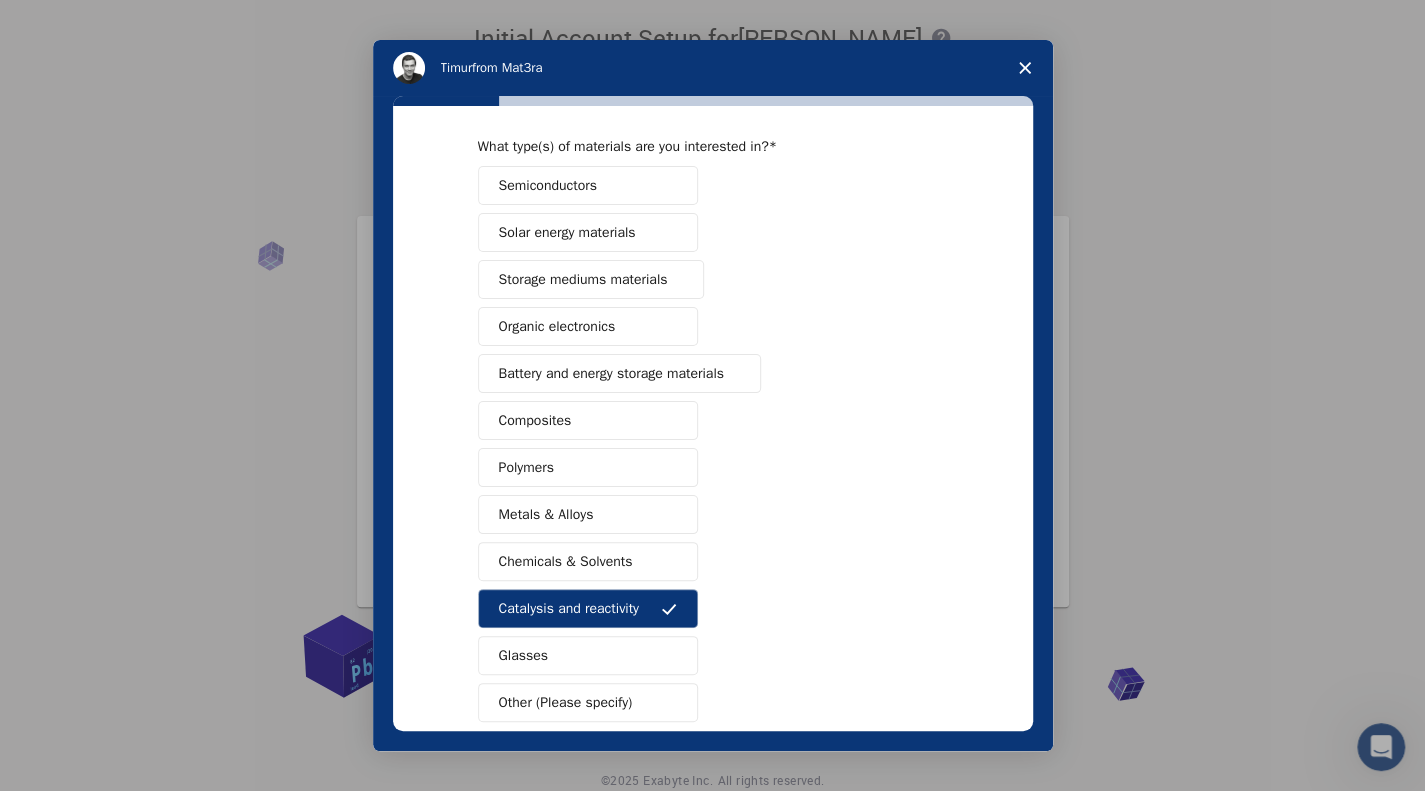 scroll, scrollTop: 166, scrollLeft: 0, axis: vertical 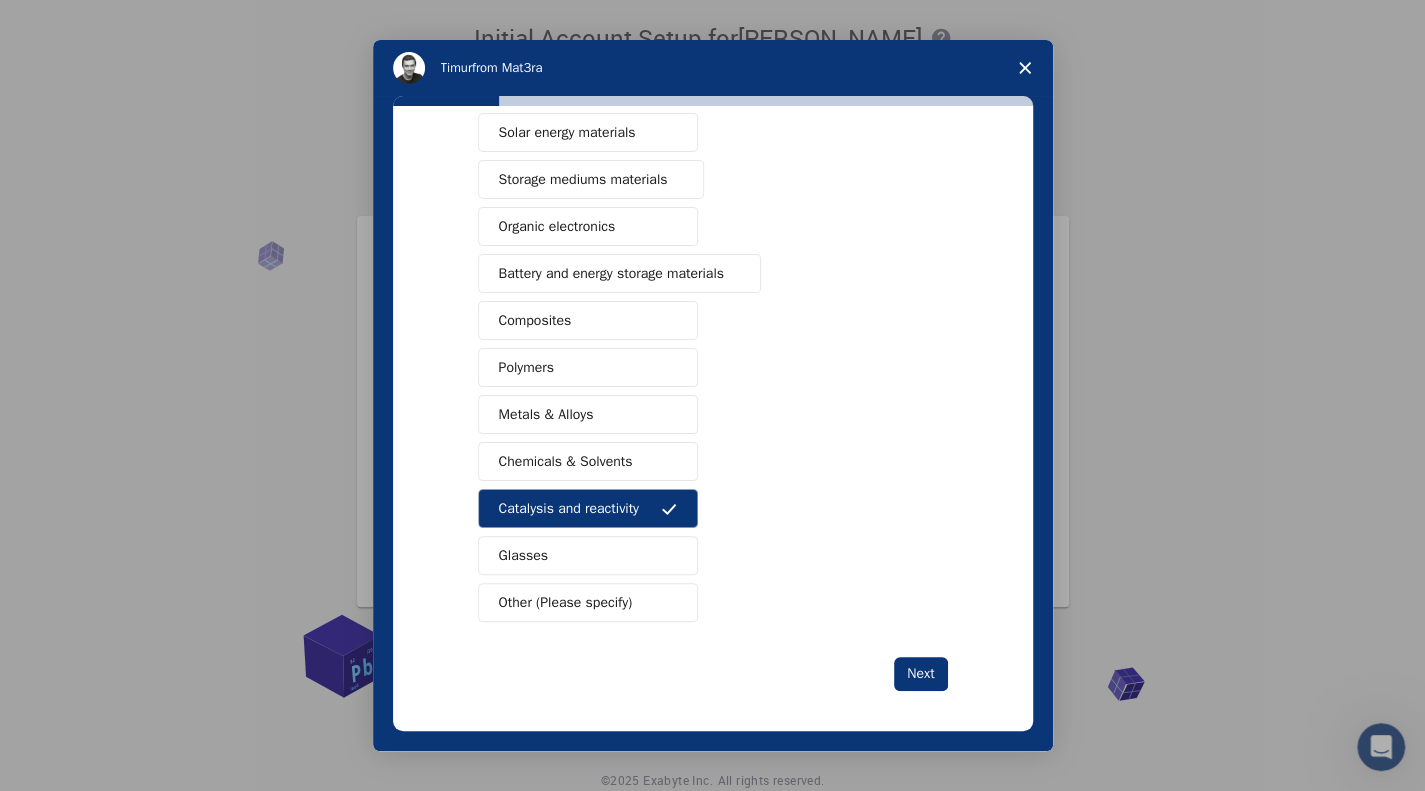 click on "Other (Please specify)" at bounding box center (566, 602) 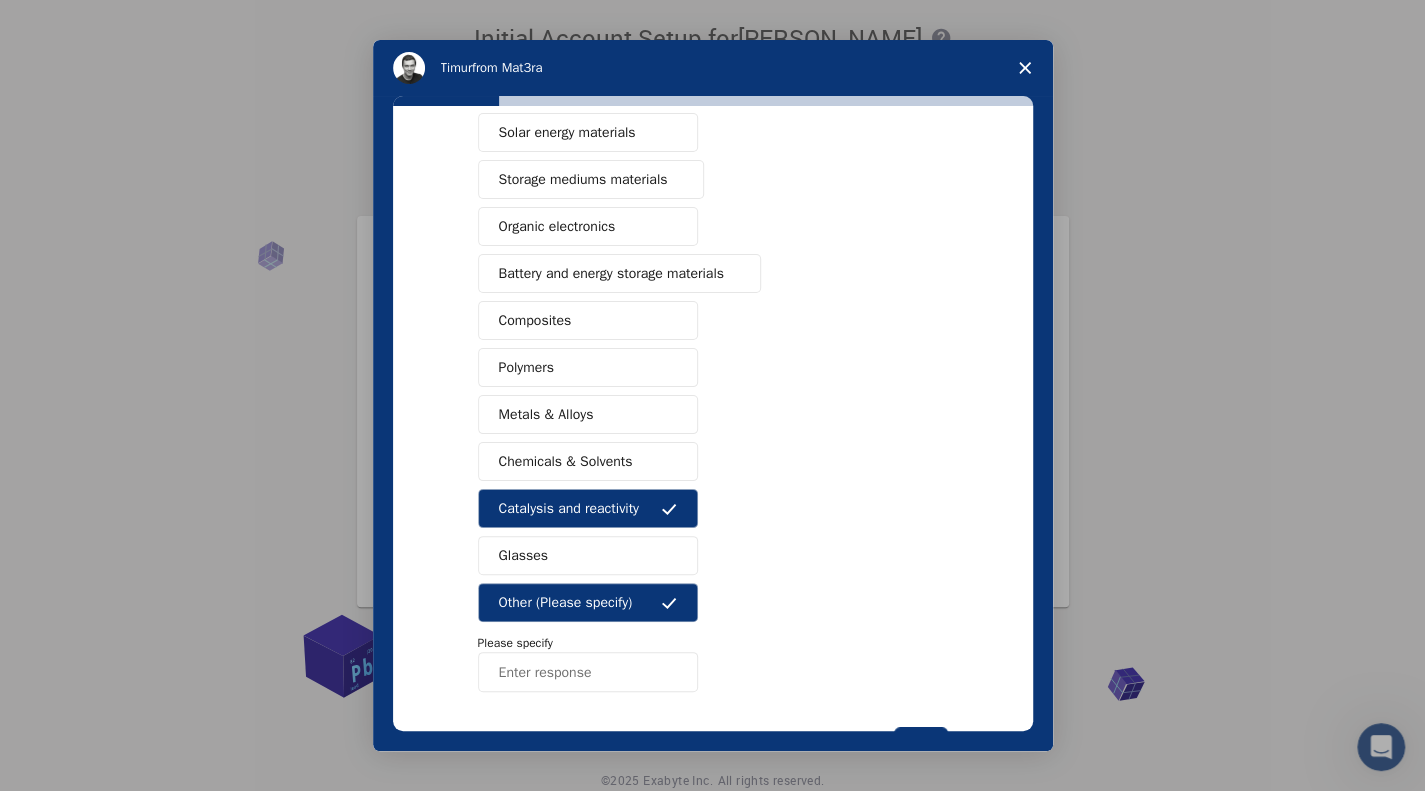 click at bounding box center (588, 672) 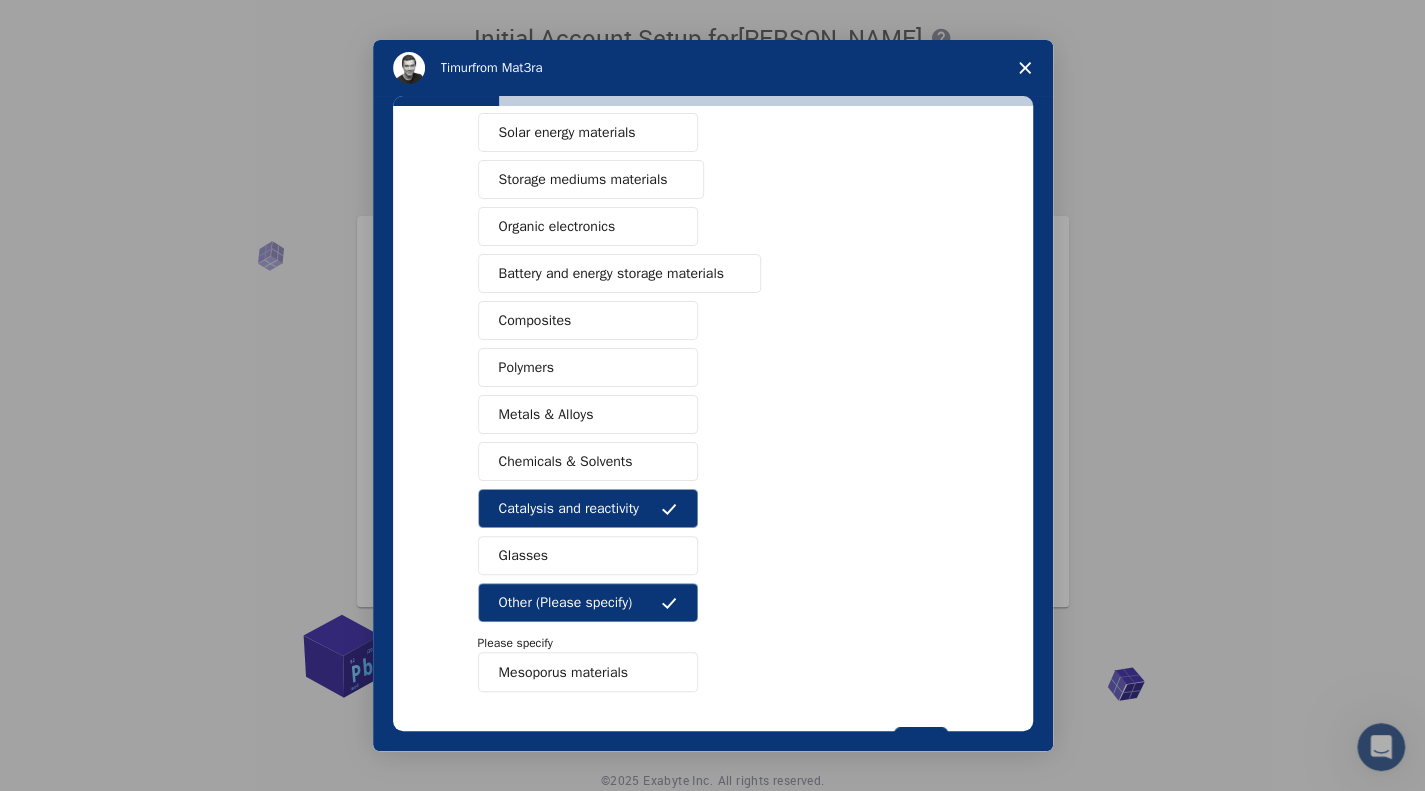 click on "Mesoporus materials" at bounding box center (588, 672) 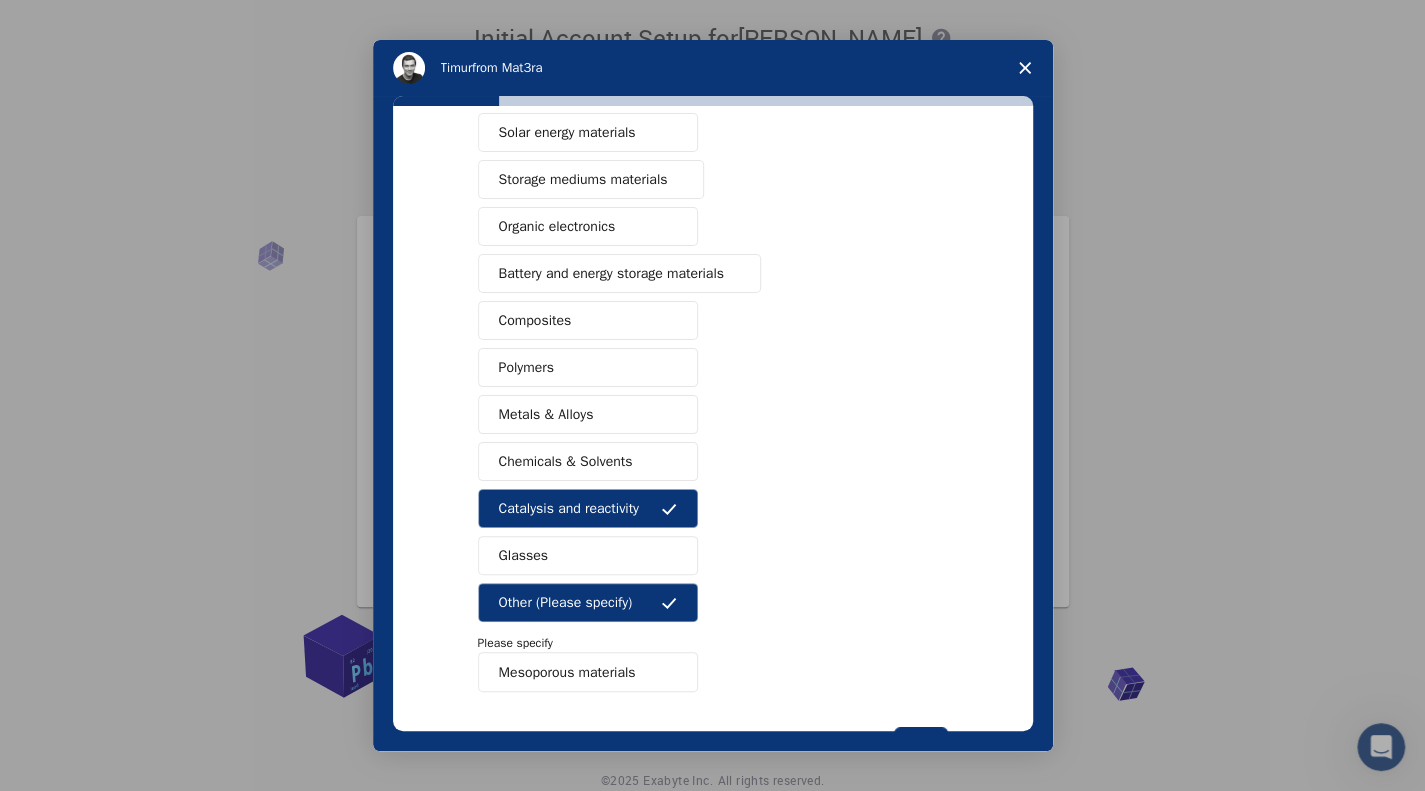 drag, startPoint x: 616, startPoint y: 671, endPoint x: 670, endPoint y: 669, distance: 54.037025 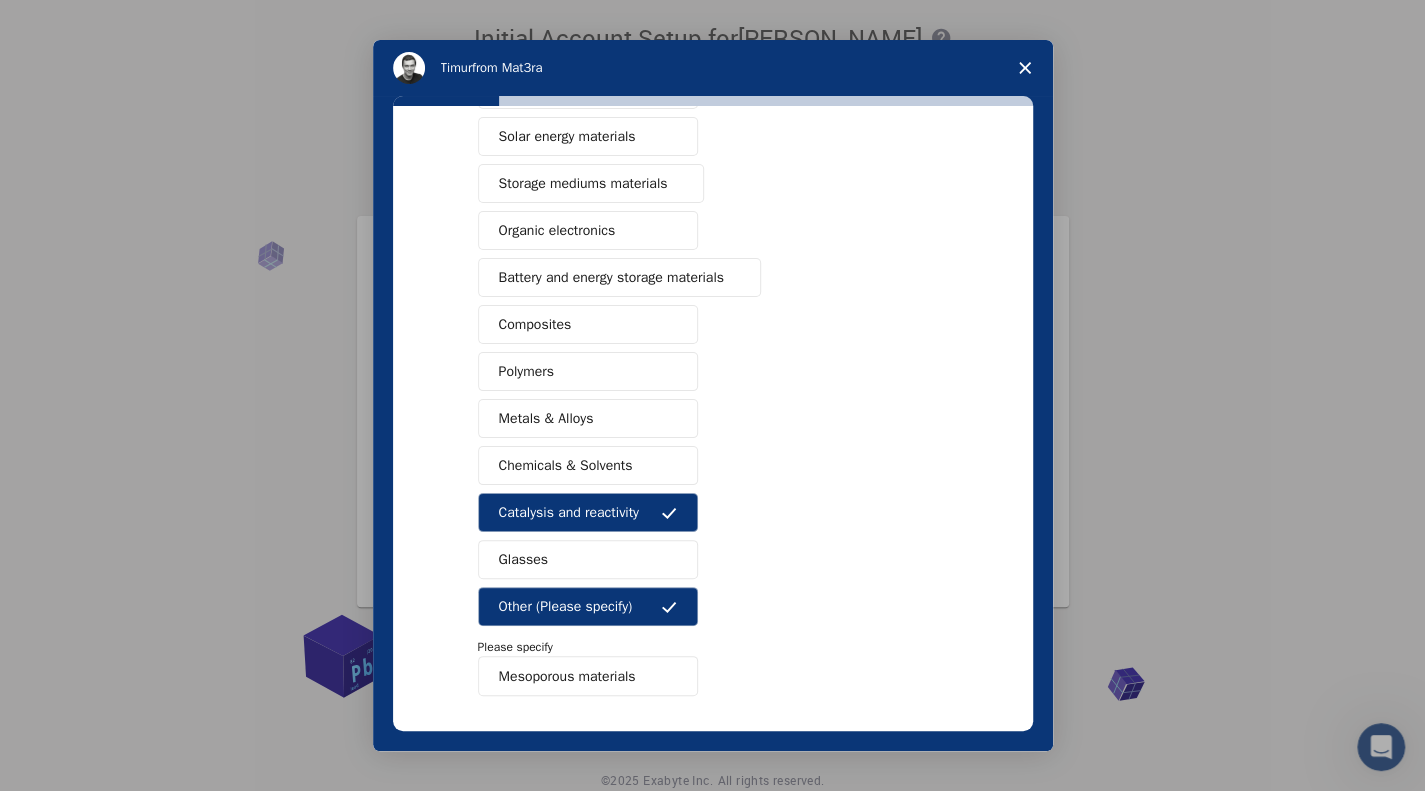 scroll, scrollTop: 236, scrollLeft: 0, axis: vertical 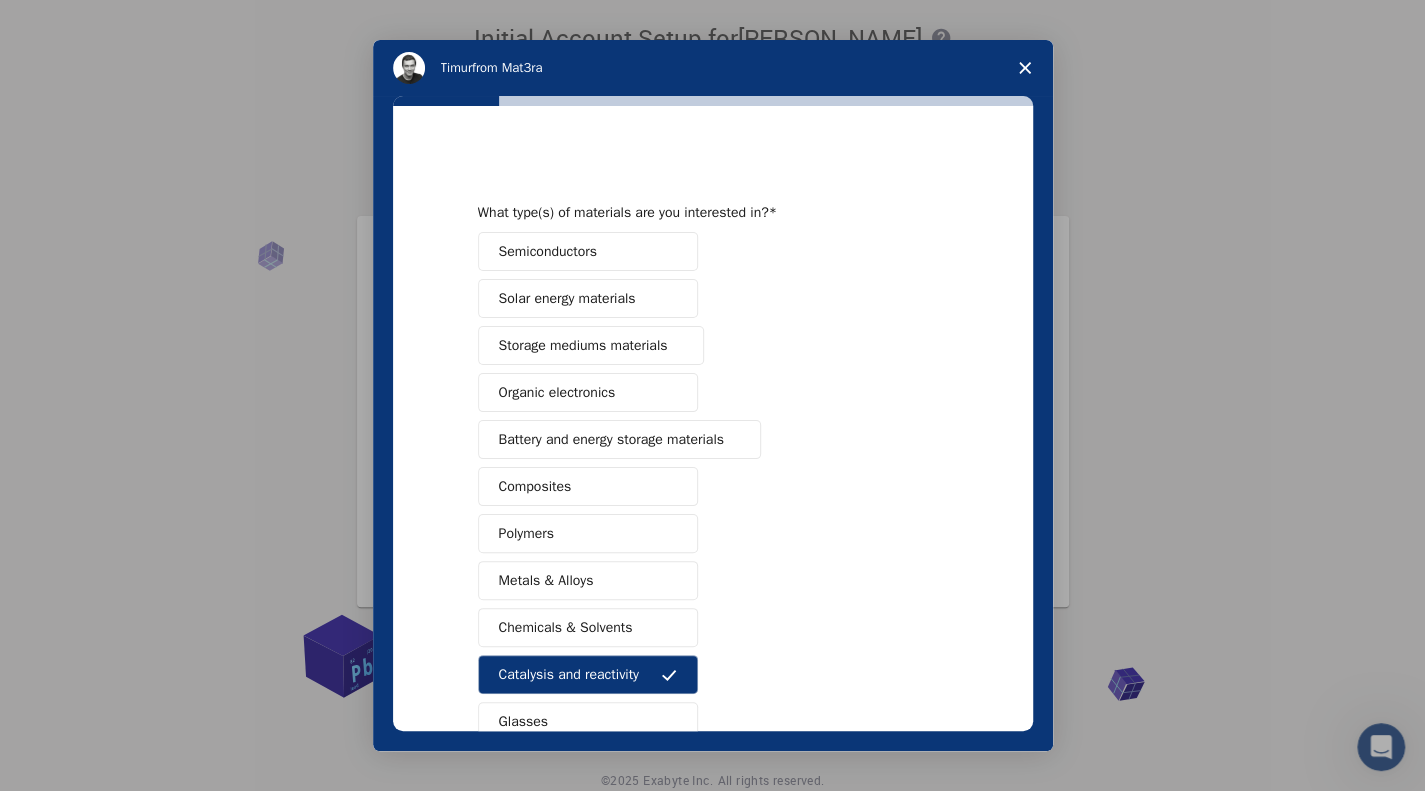 type on "Mesoporous materials, zeolites" 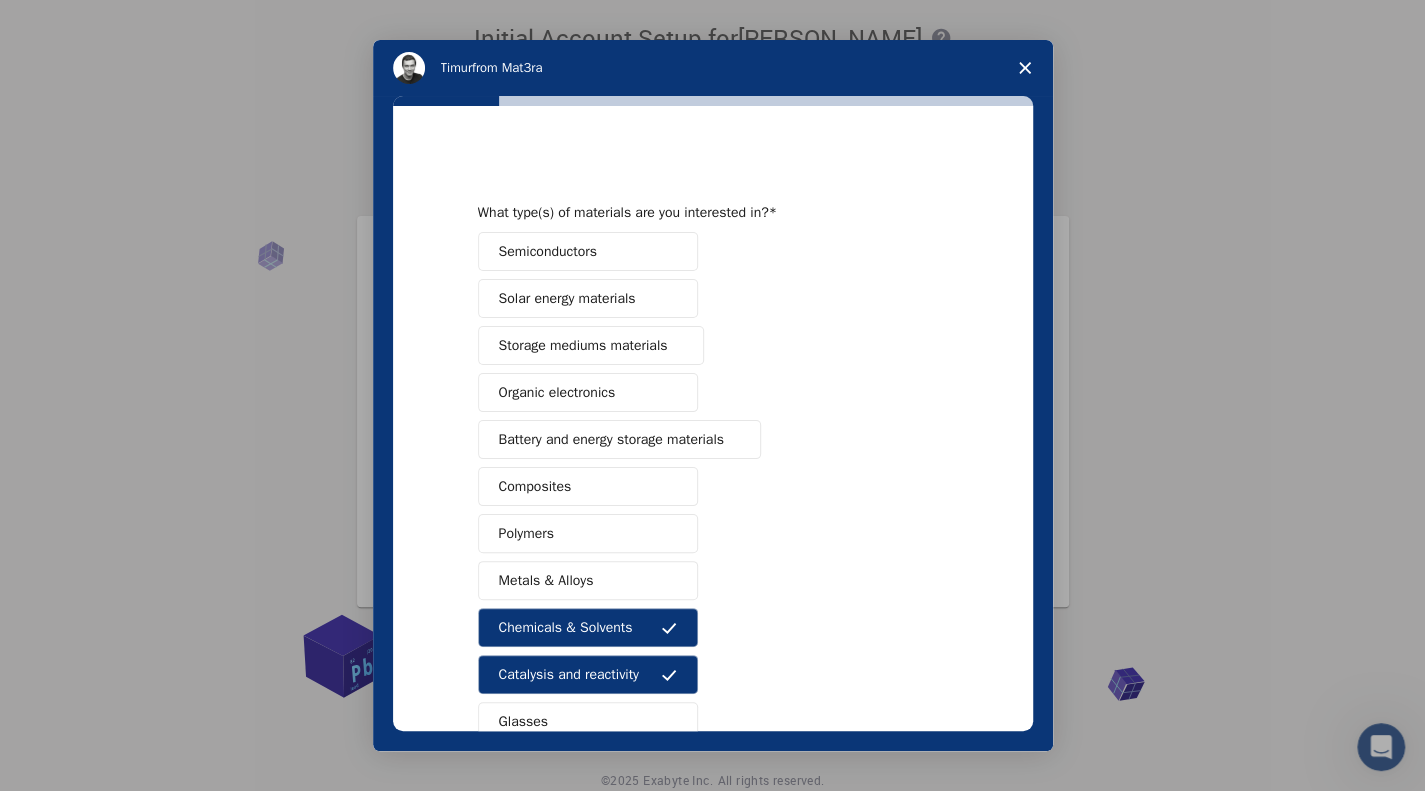 scroll, scrollTop: 0, scrollLeft: 0, axis: both 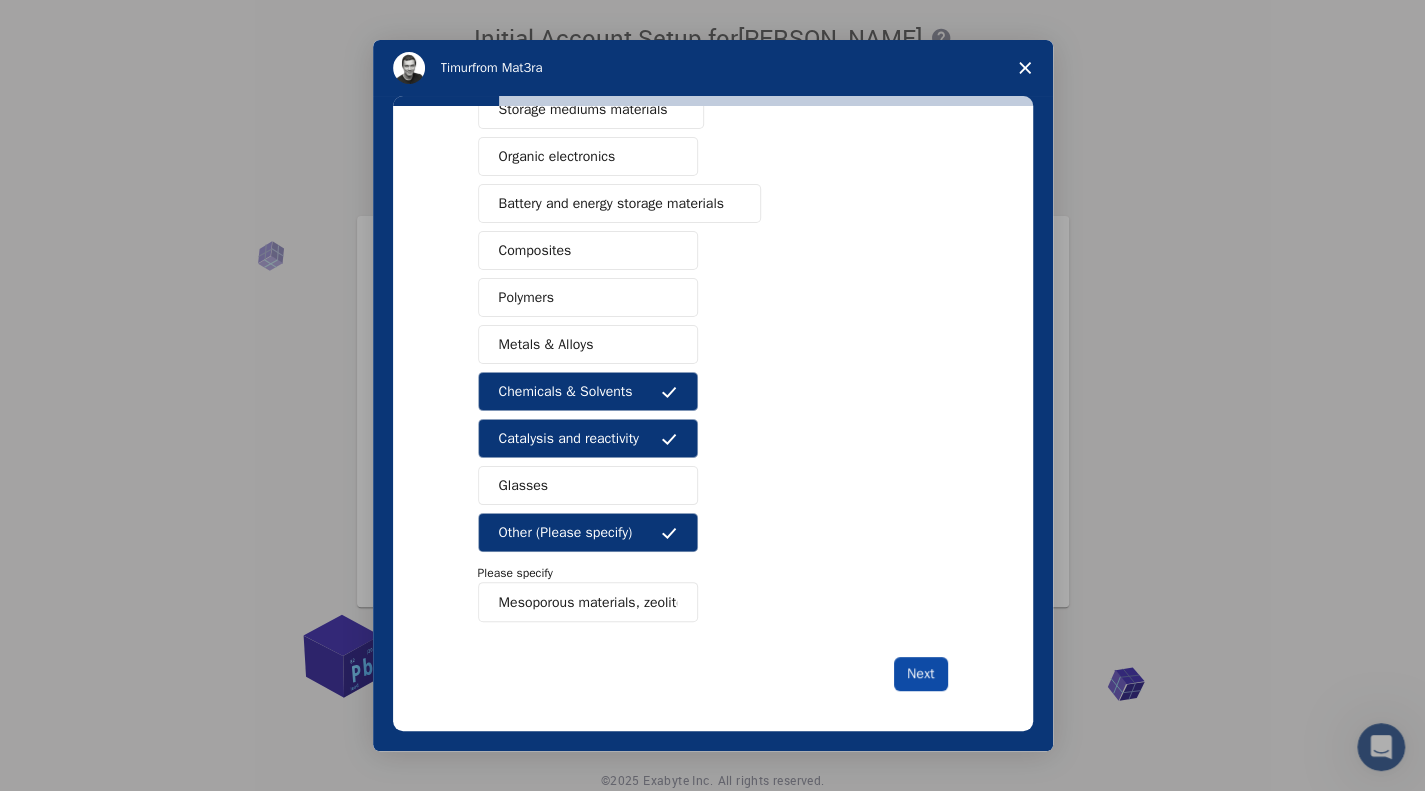 click on "Next" at bounding box center (920, 674) 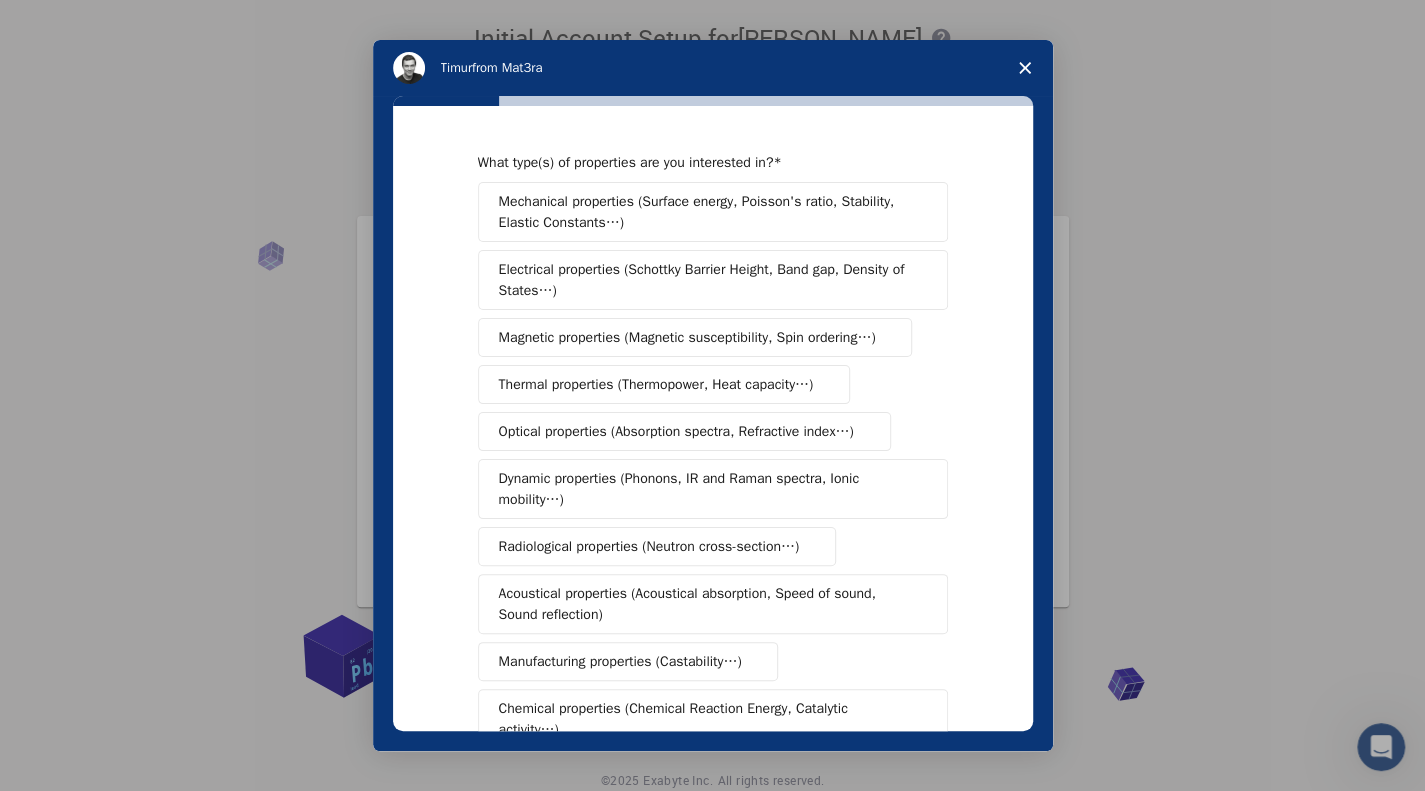 drag, startPoint x: 688, startPoint y: 59, endPoint x: 855, endPoint y: 65, distance: 167.10774 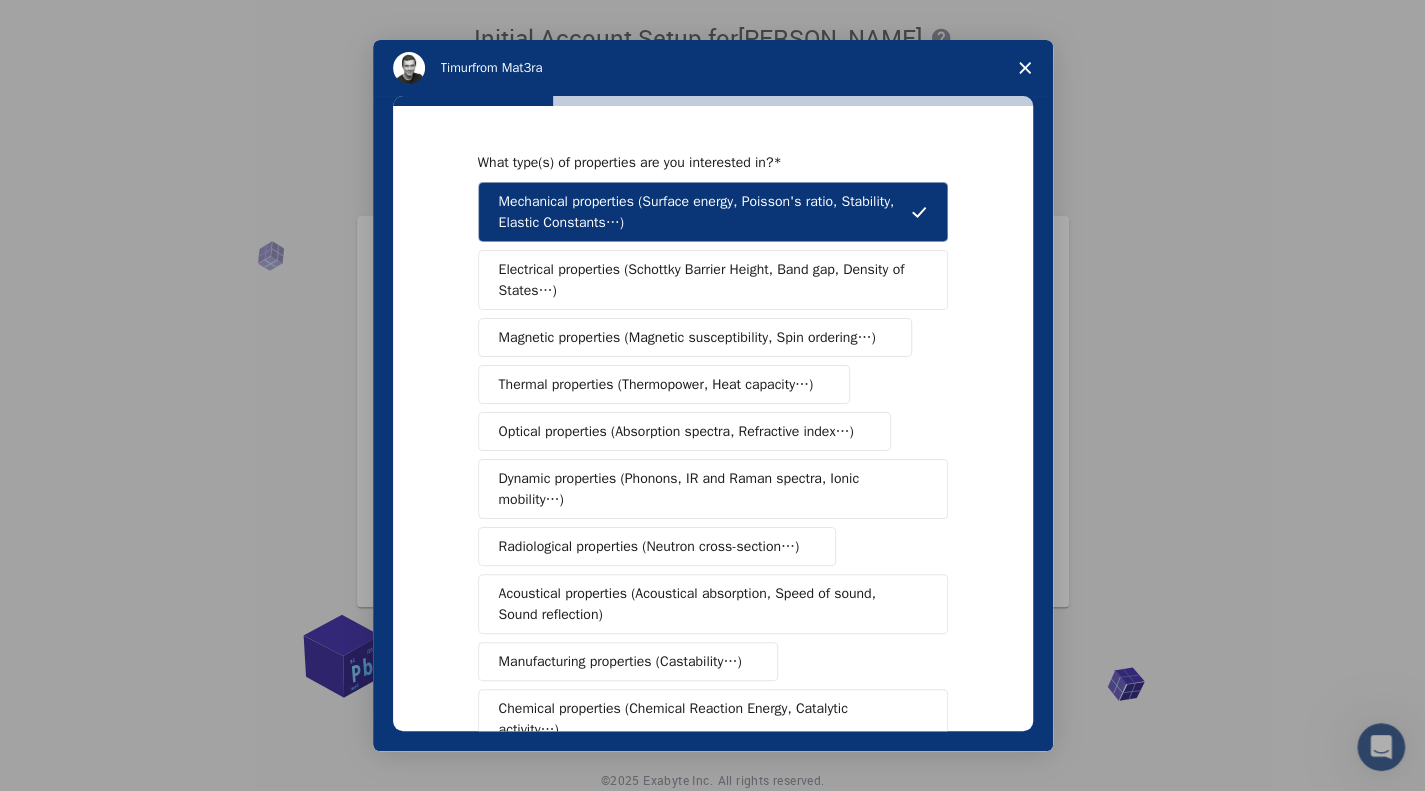 click on "Thermal properties (Thermopower, Heat capacity…)" at bounding box center [656, 384] 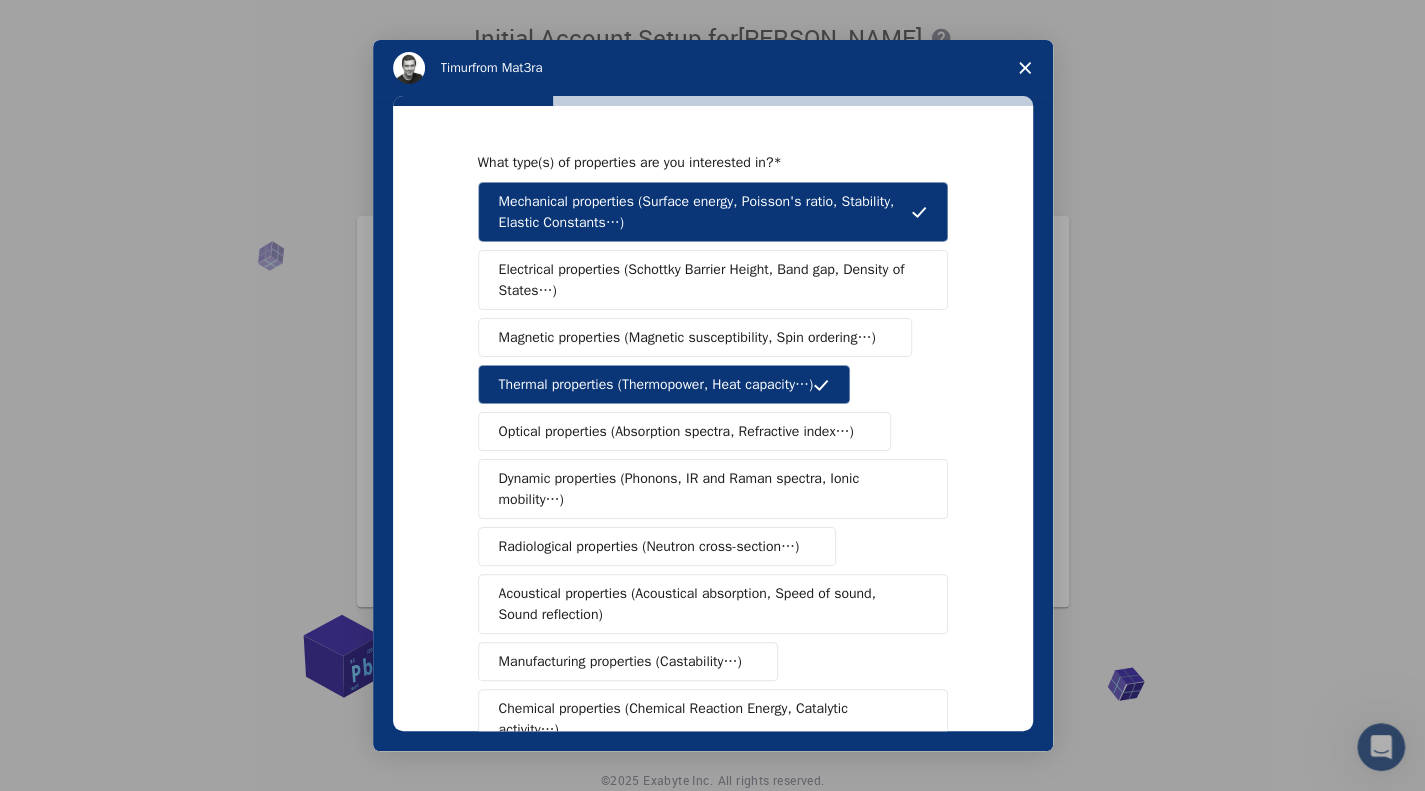 click on "Dynamic properties (Phonons, IR and Raman spectra, Ionic mobility…)" at bounding box center [705, 489] 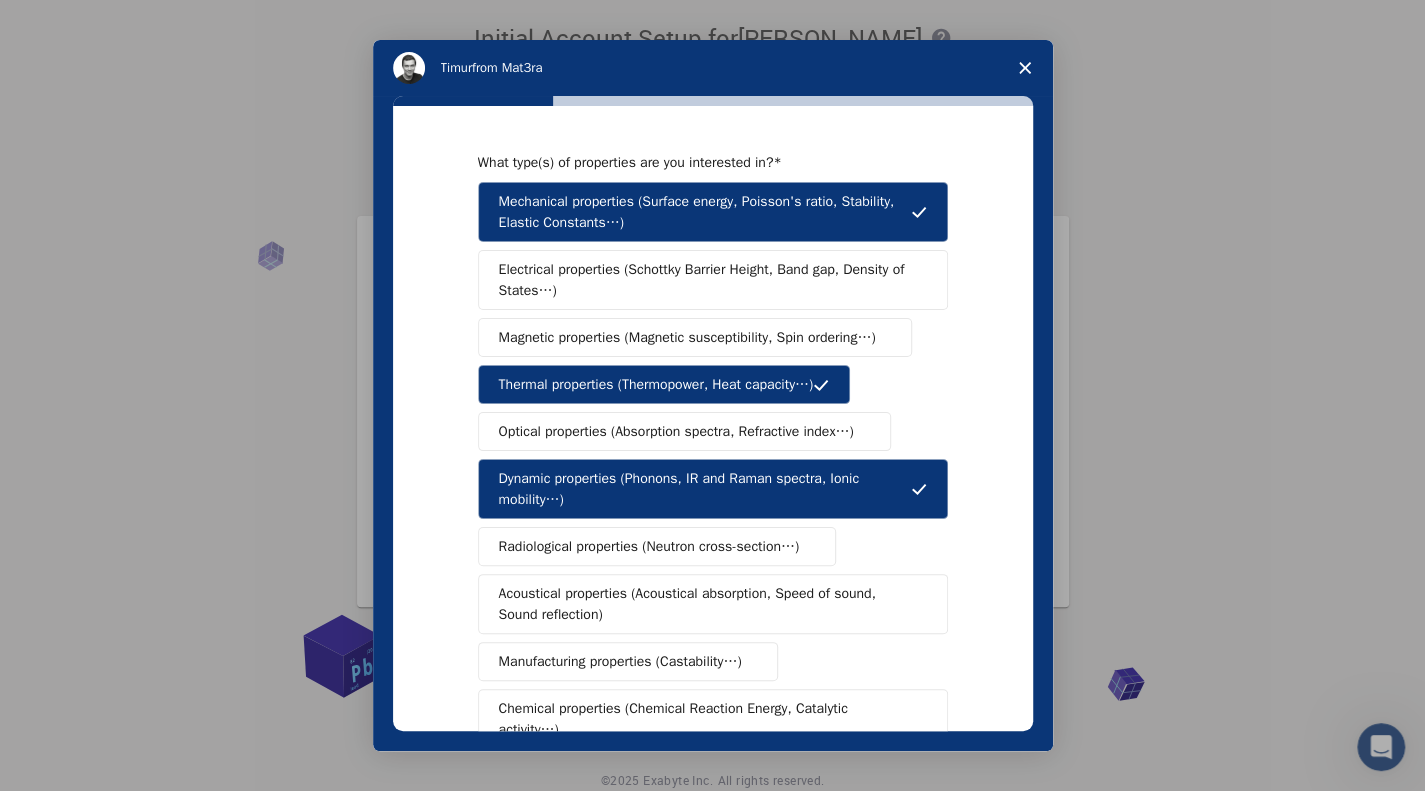 scroll, scrollTop: 100, scrollLeft: 0, axis: vertical 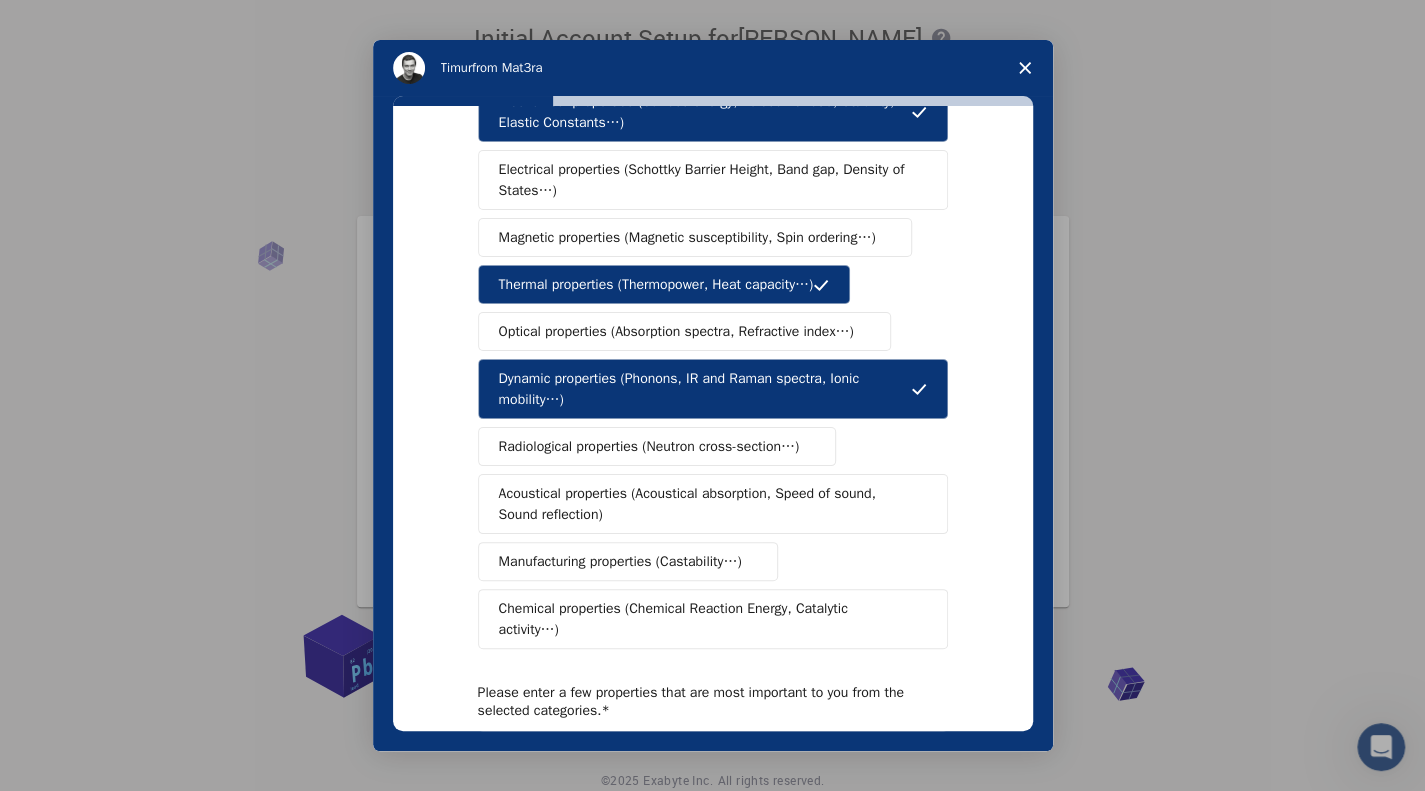 click on "Chemical properties (Chemical Reaction Energy, Catalytic activity…)" at bounding box center [705, 619] 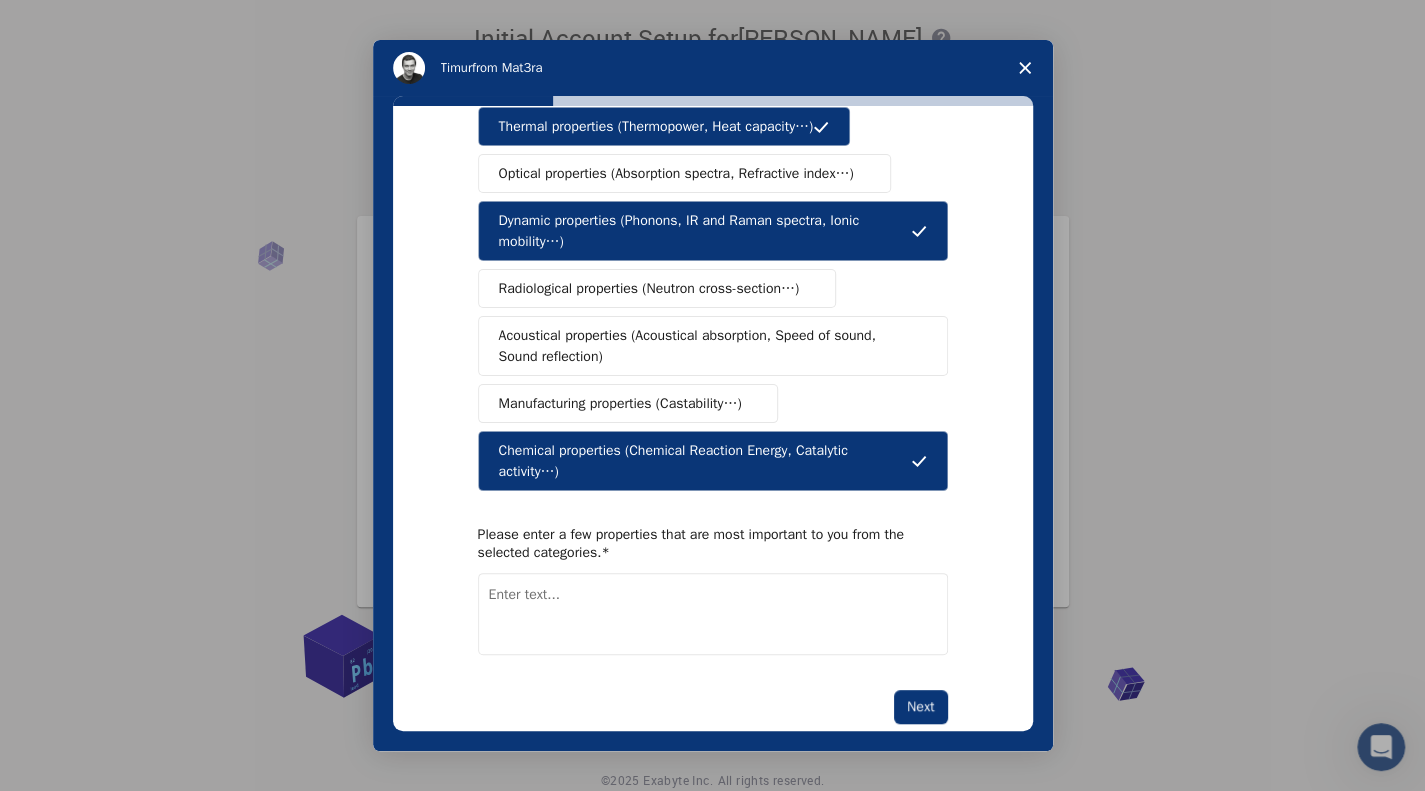 scroll, scrollTop: 270, scrollLeft: 0, axis: vertical 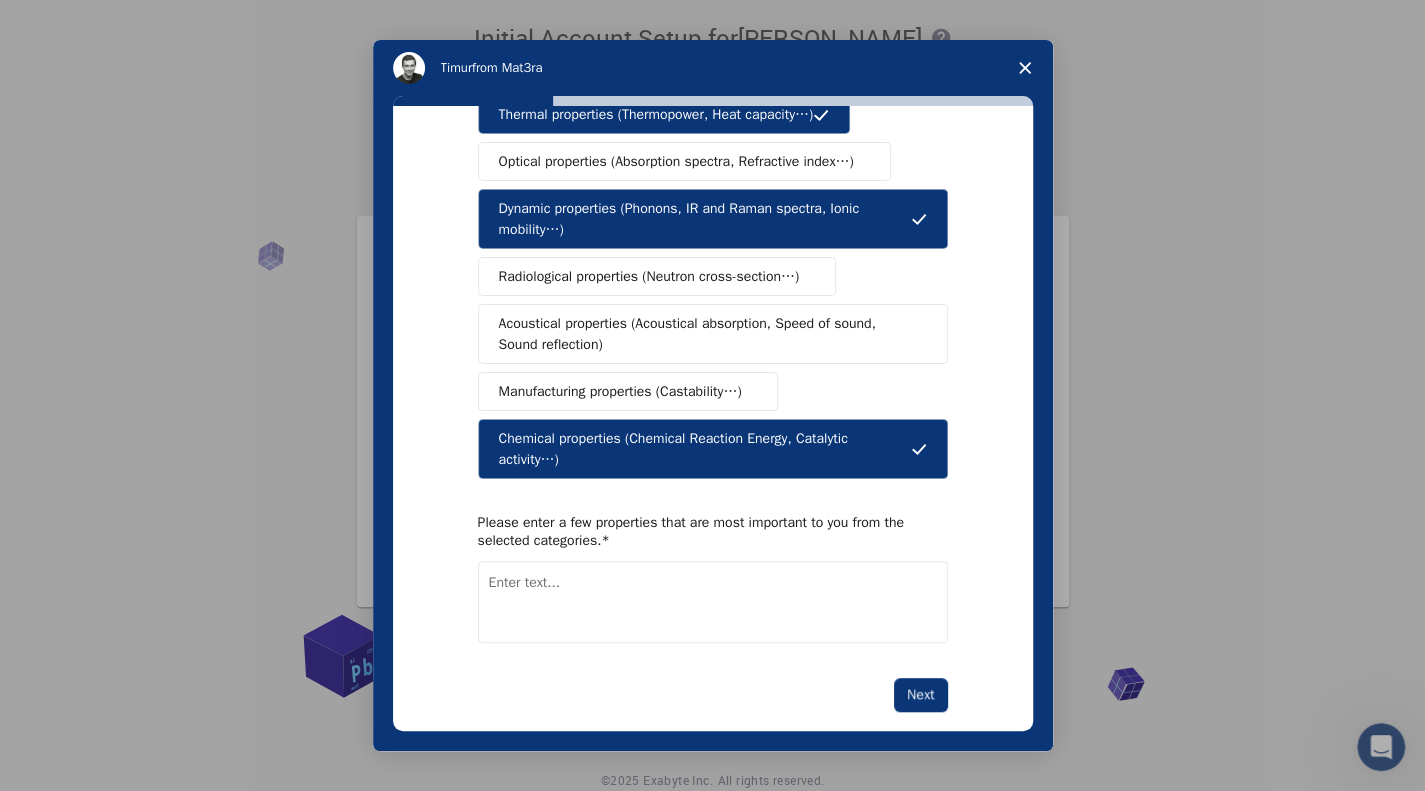 click at bounding box center [713, 602] 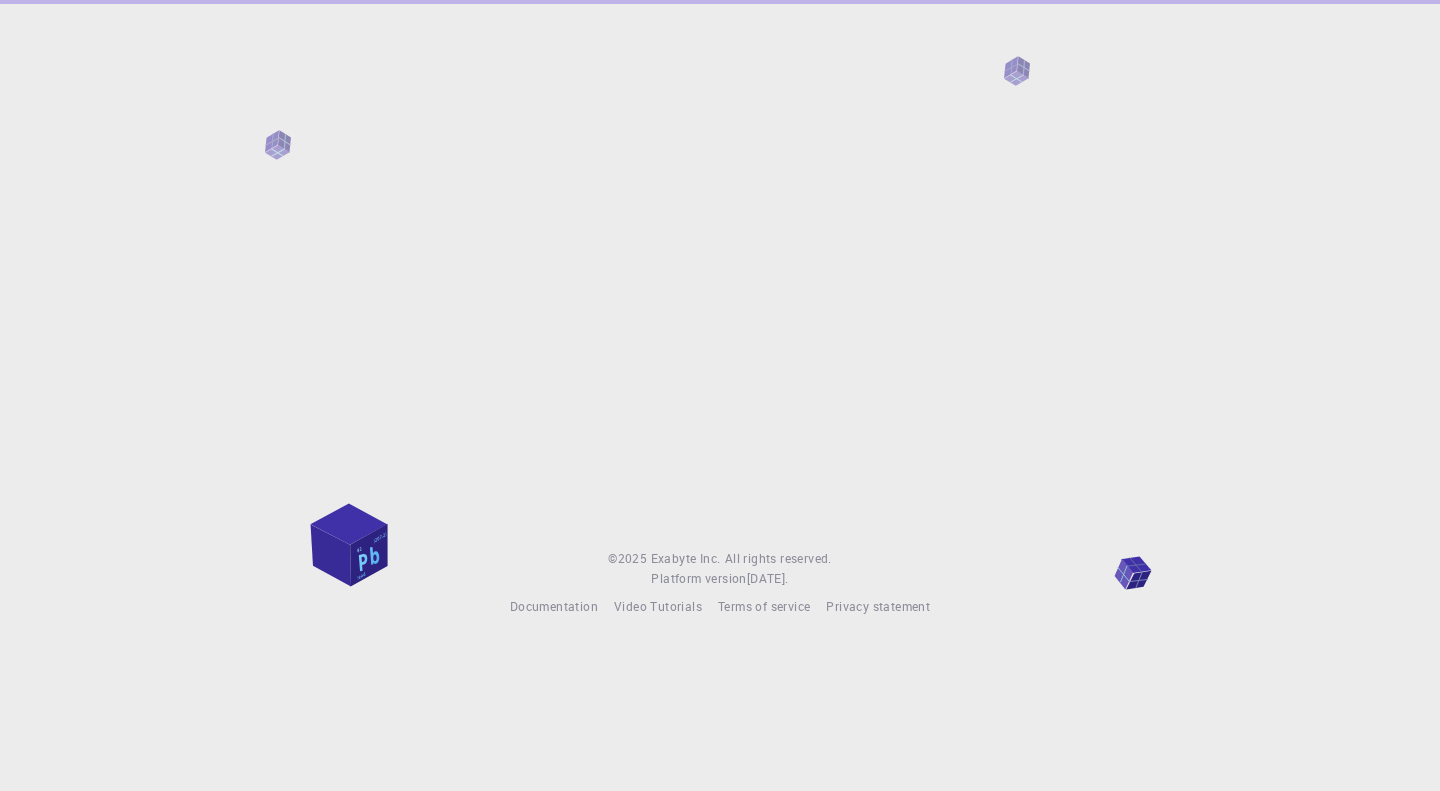 scroll, scrollTop: 0, scrollLeft: 0, axis: both 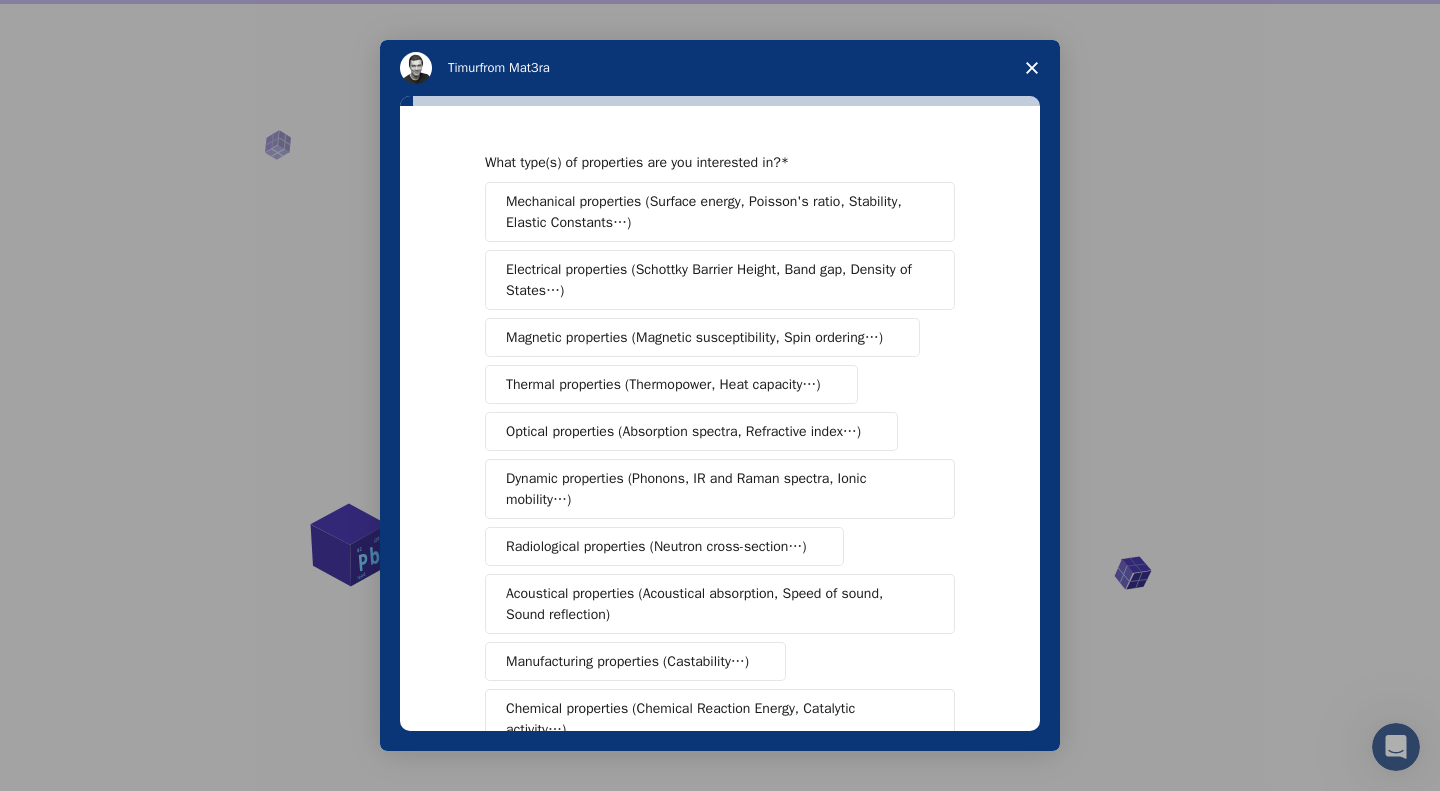 click on "Mechanical properties (Surface energy, Poisson's ratio, Stability, Elastic Constants…)" at bounding box center [713, 212] 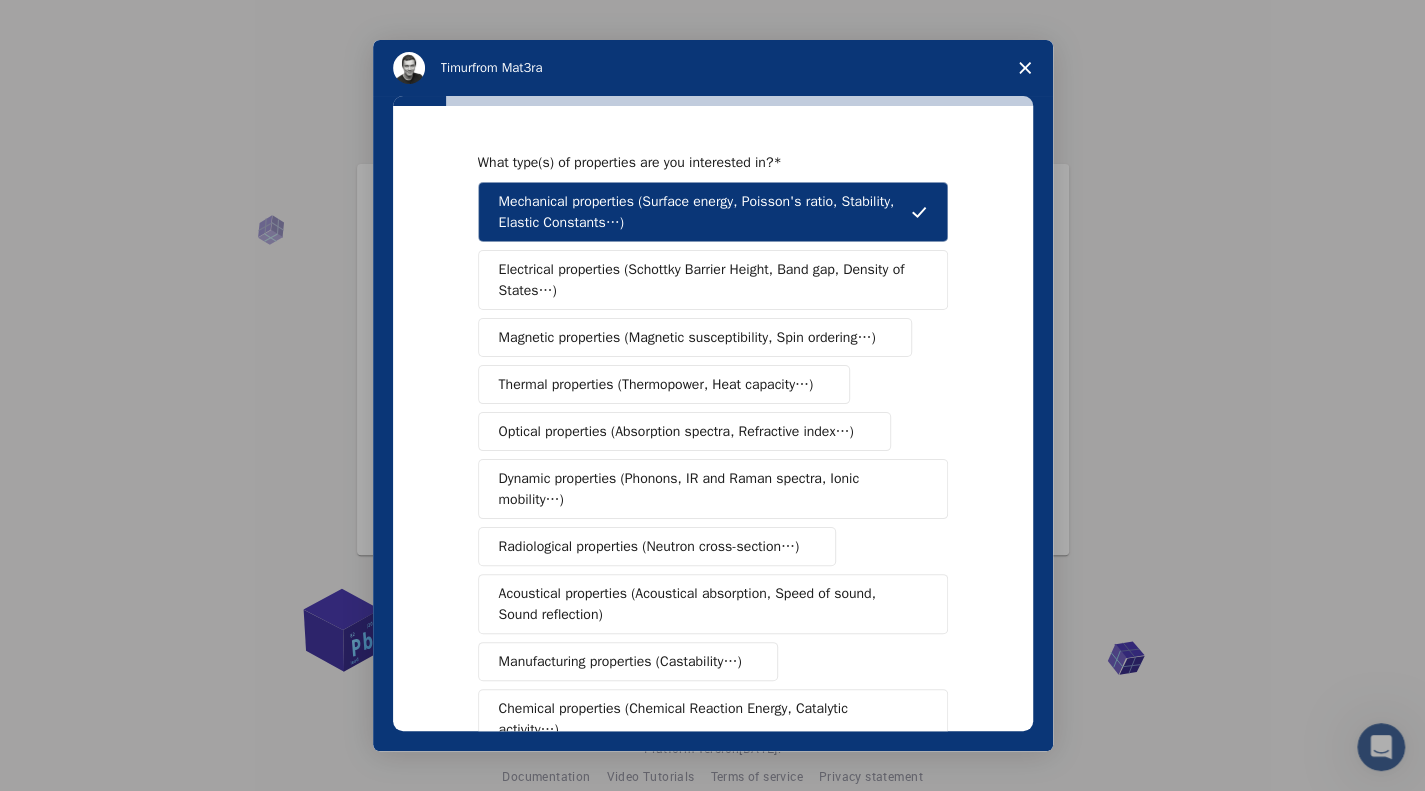 click on "Thermal properties (Thermopower, Heat capacity…)" at bounding box center [656, 384] 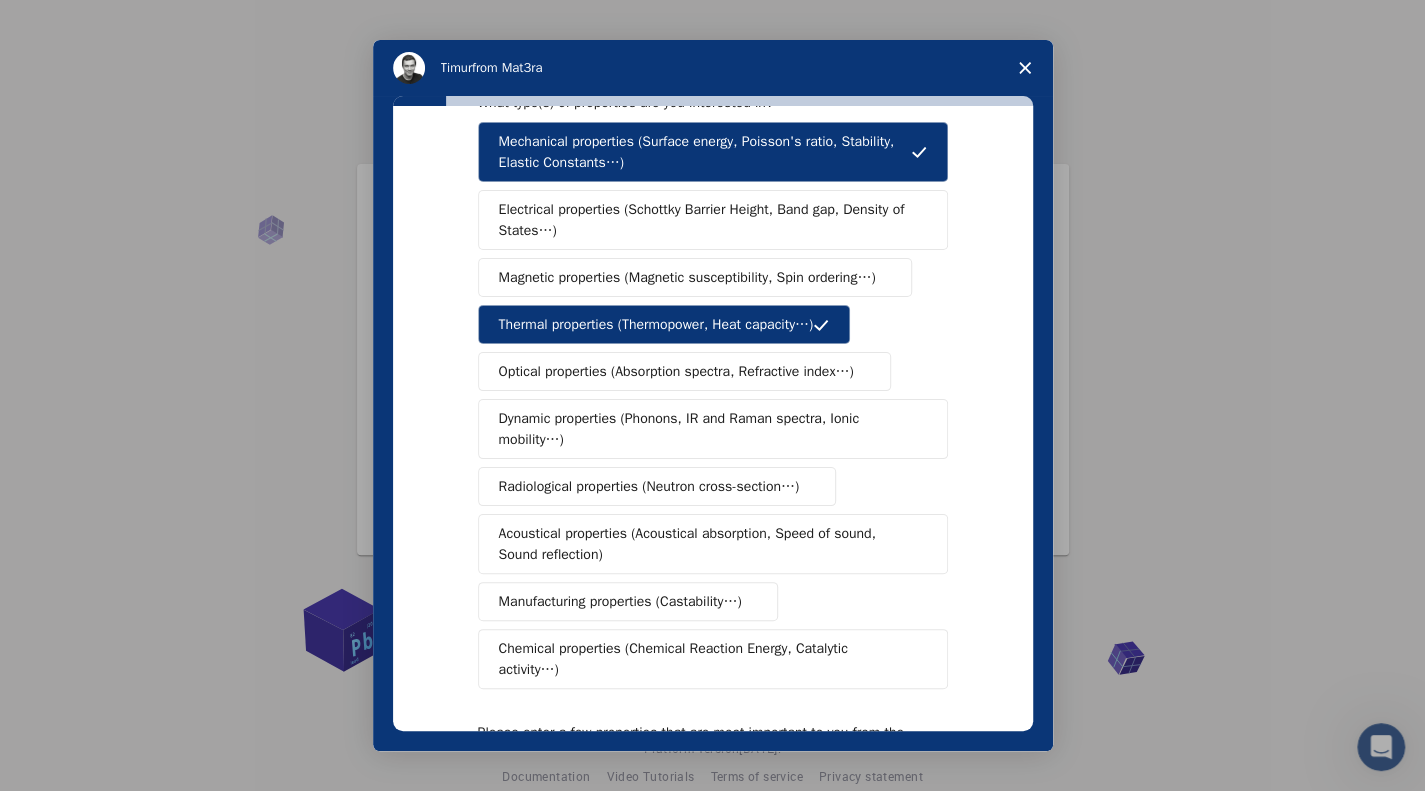 scroll, scrollTop: 100, scrollLeft: 0, axis: vertical 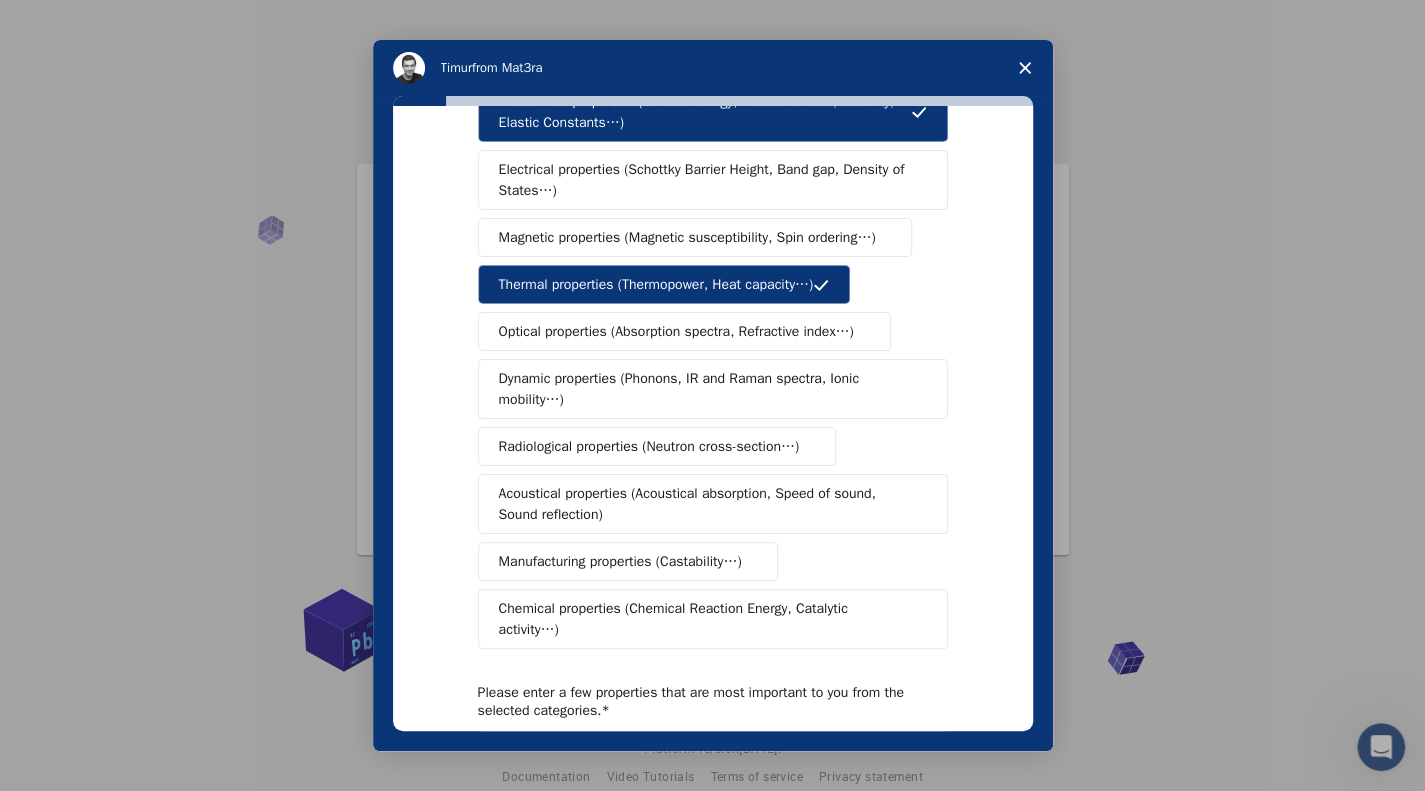click on "Dynamic properties (Phonons, IR and Raman spectra, Ionic mobility…)" at bounding box center (705, 389) 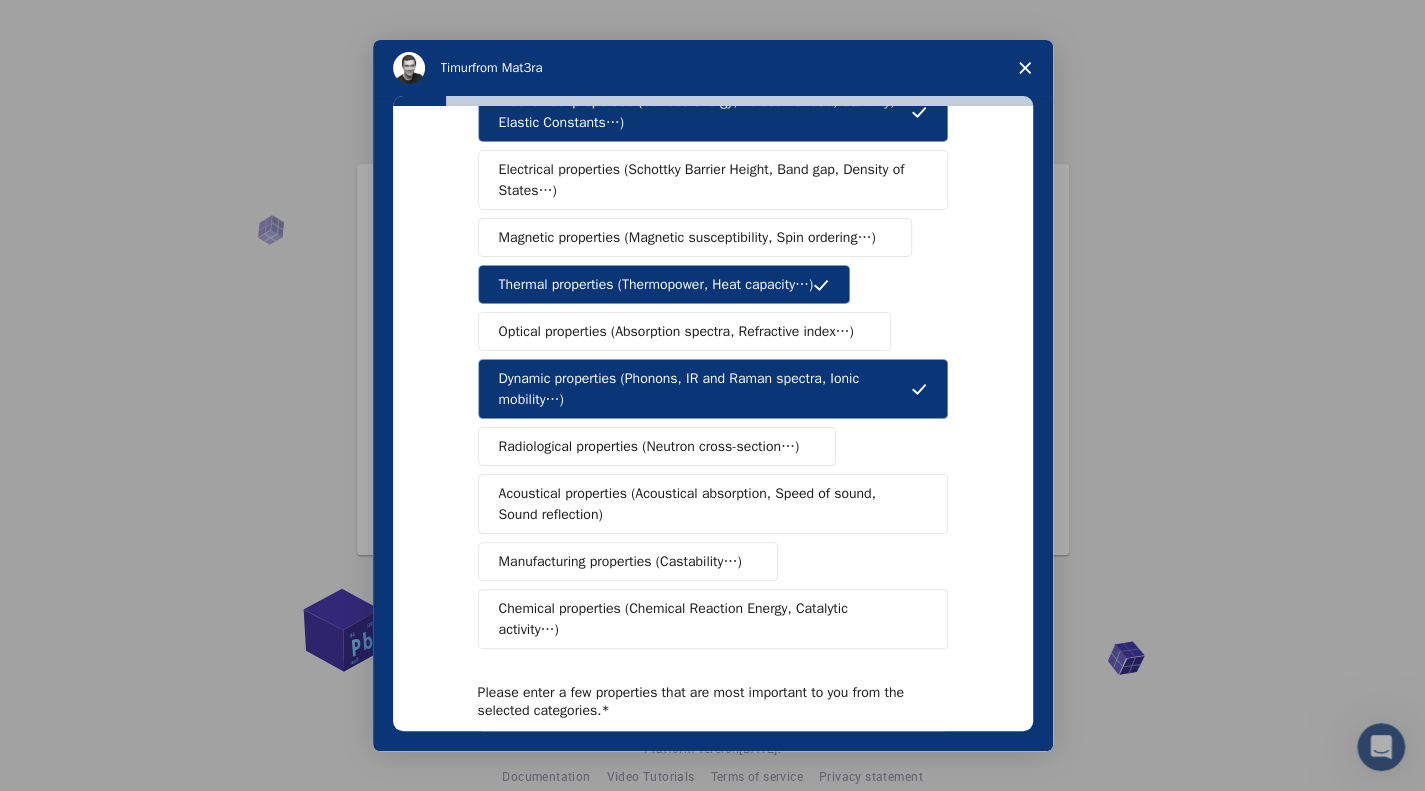 click on "Chemical properties (Chemical Reaction Energy, Catalytic activity…)" at bounding box center (705, 619) 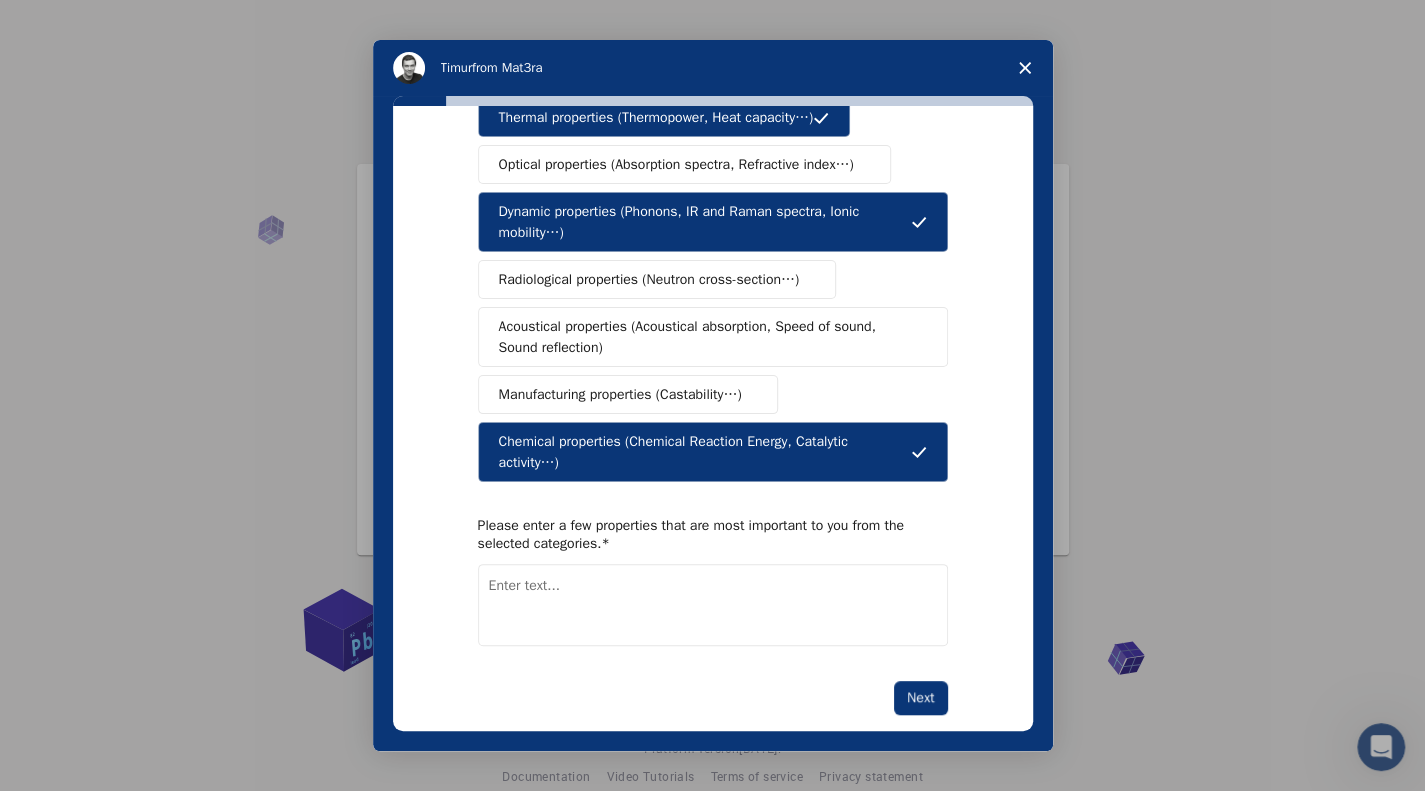 scroll, scrollTop: 270, scrollLeft: 0, axis: vertical 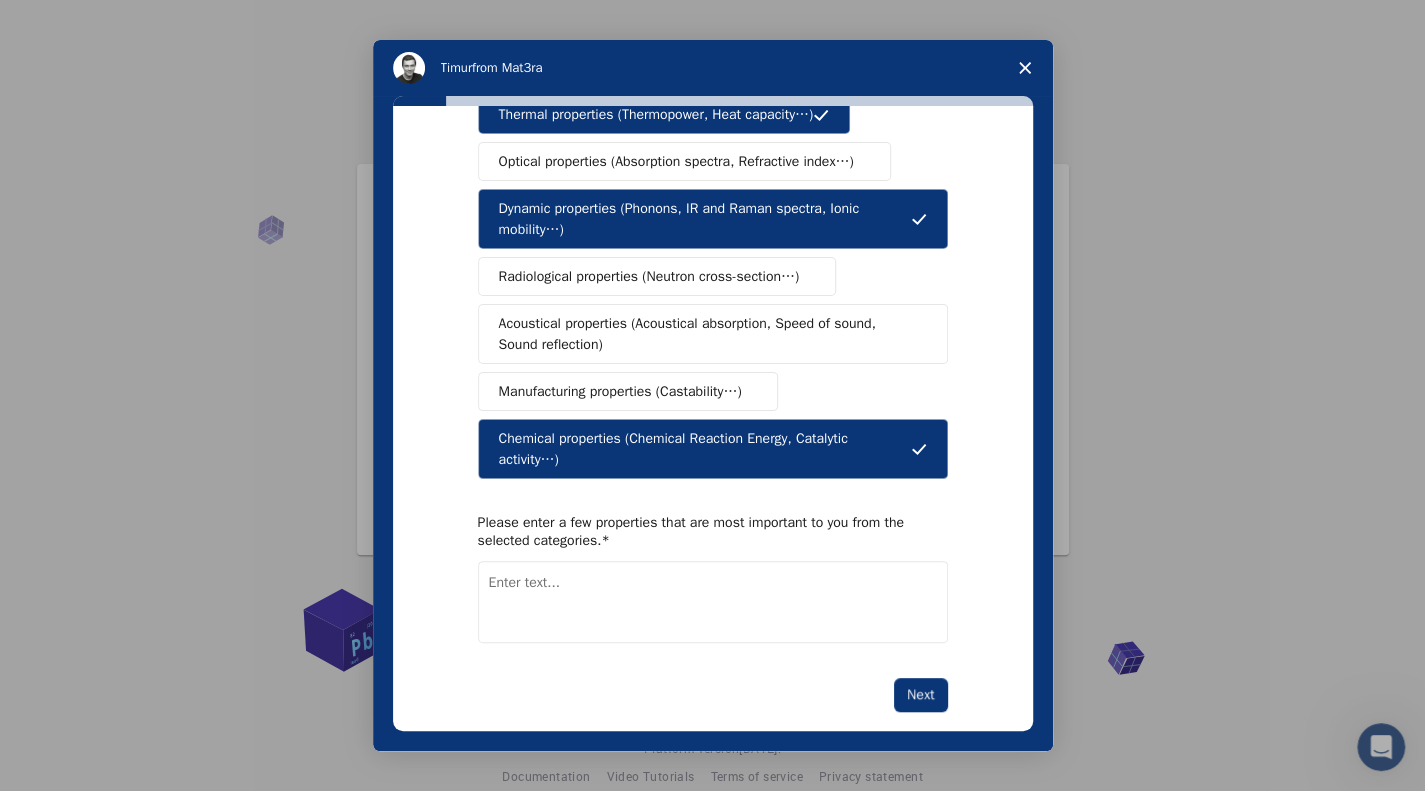 click at bounding box center [713, 602] 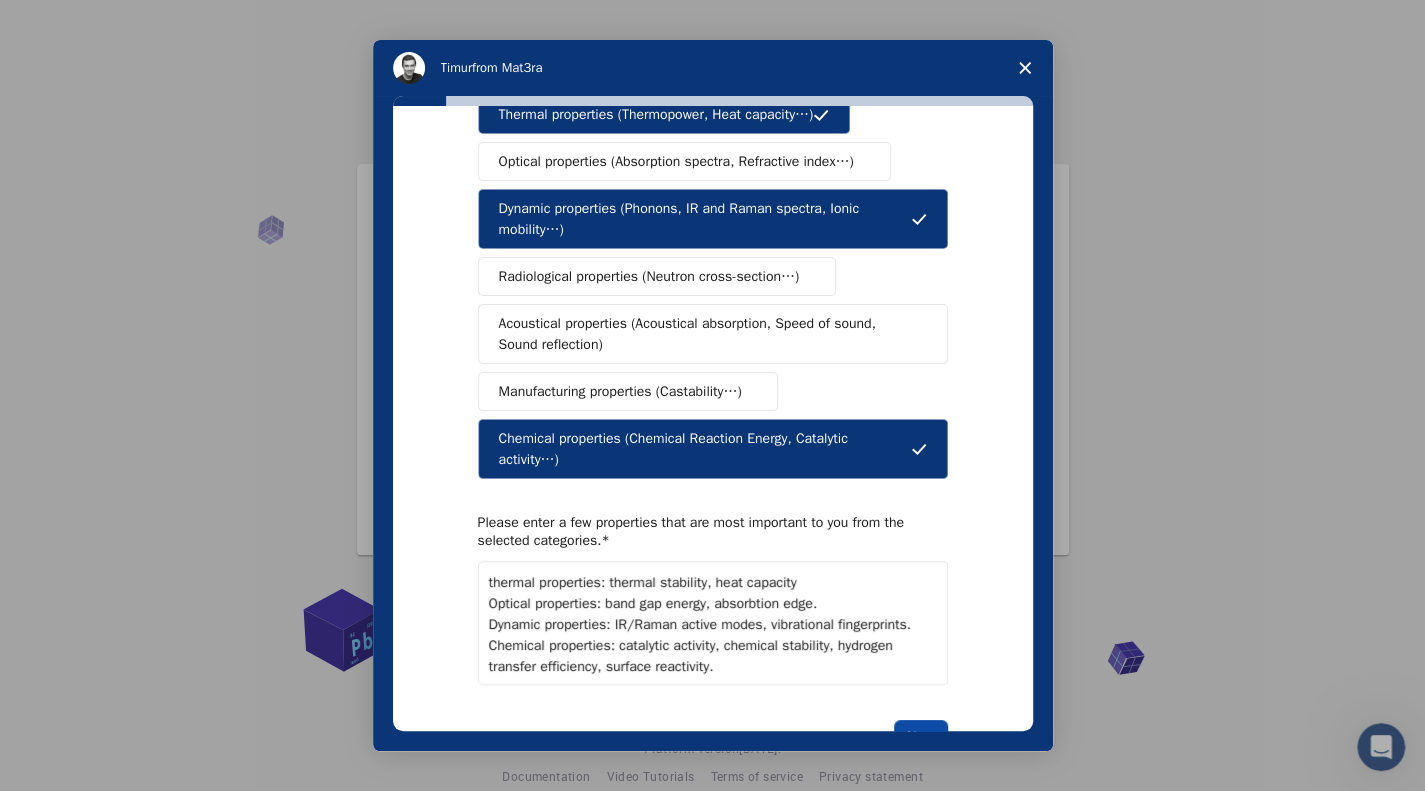type on "thermal properties: thermal stability, heat capacity
Optical properties: band gap energy, absorbtion edge.
Dynamic properties: IR/Raman active modes, vibrational fingerprints.
Chemical properties: catalytic activity, chemical stability, hydrogen transfer efficiency, surface reactivity." 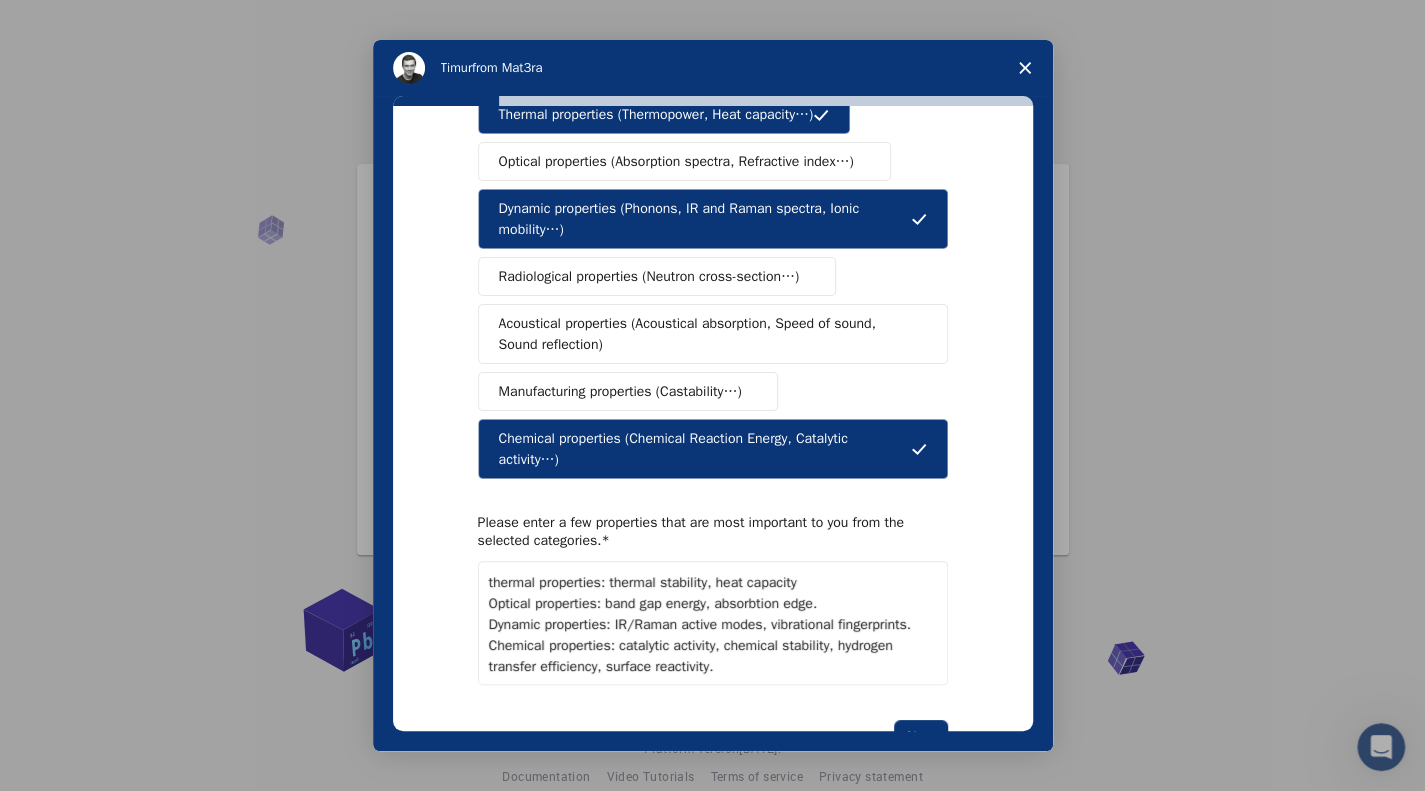 scroll, scrollTop: 23, scrollLeft: 0, axis: vertical 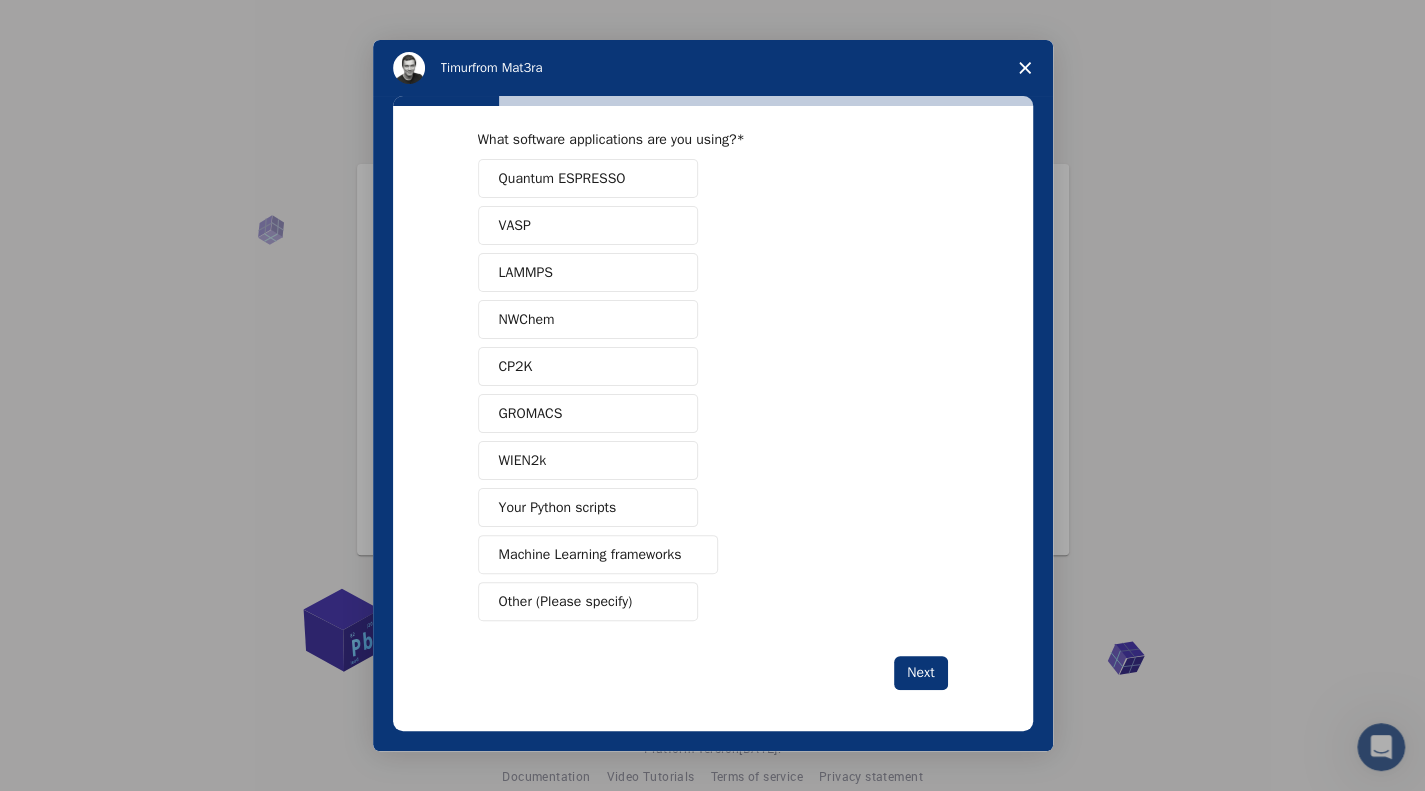 click on "Other (Please specify)" at bounding box center [588, 601] 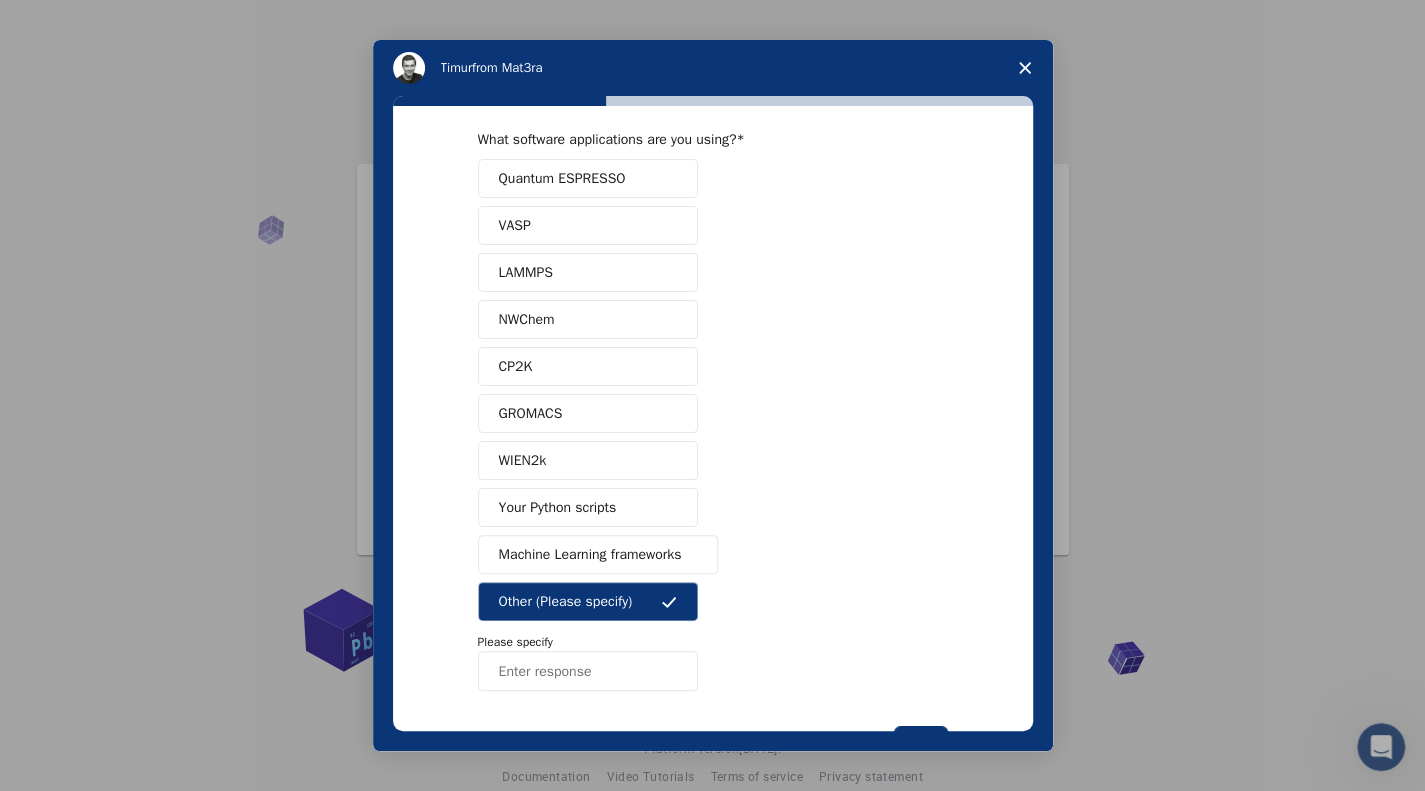 click at bounding box center [588, 671] 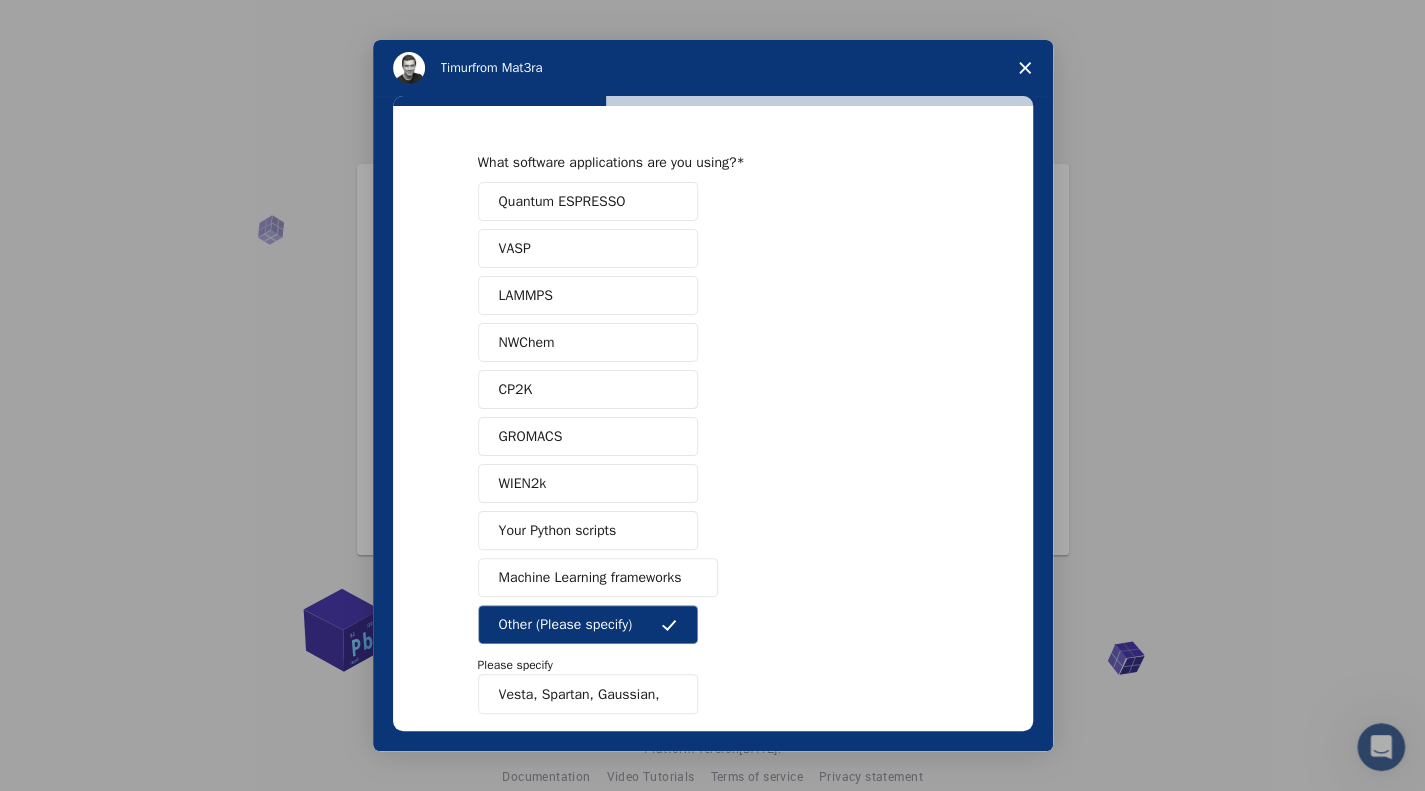 scroll, scrollTop: 93, scrollLeft: 0, axis: vertical 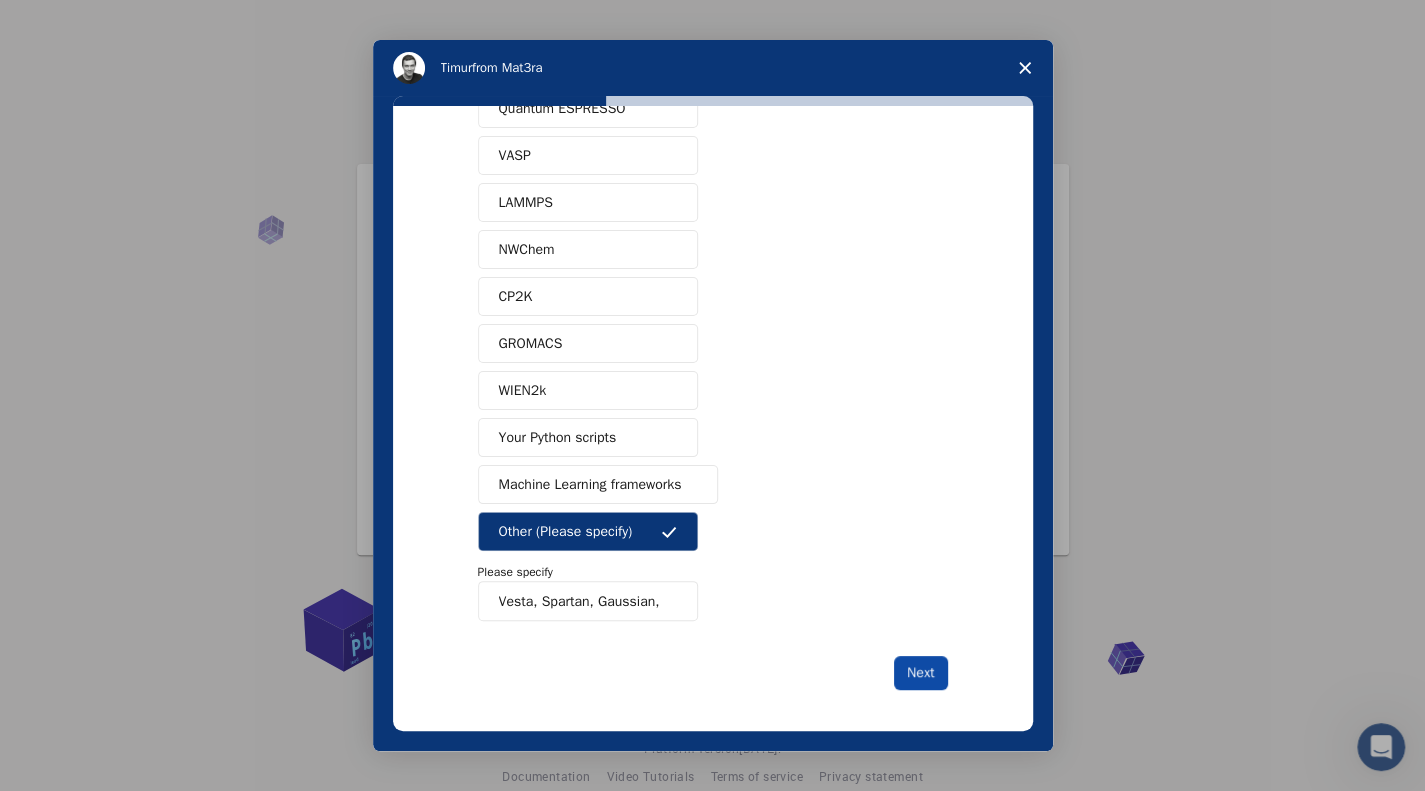 type on "Vesta, Spartan, Gaussian," 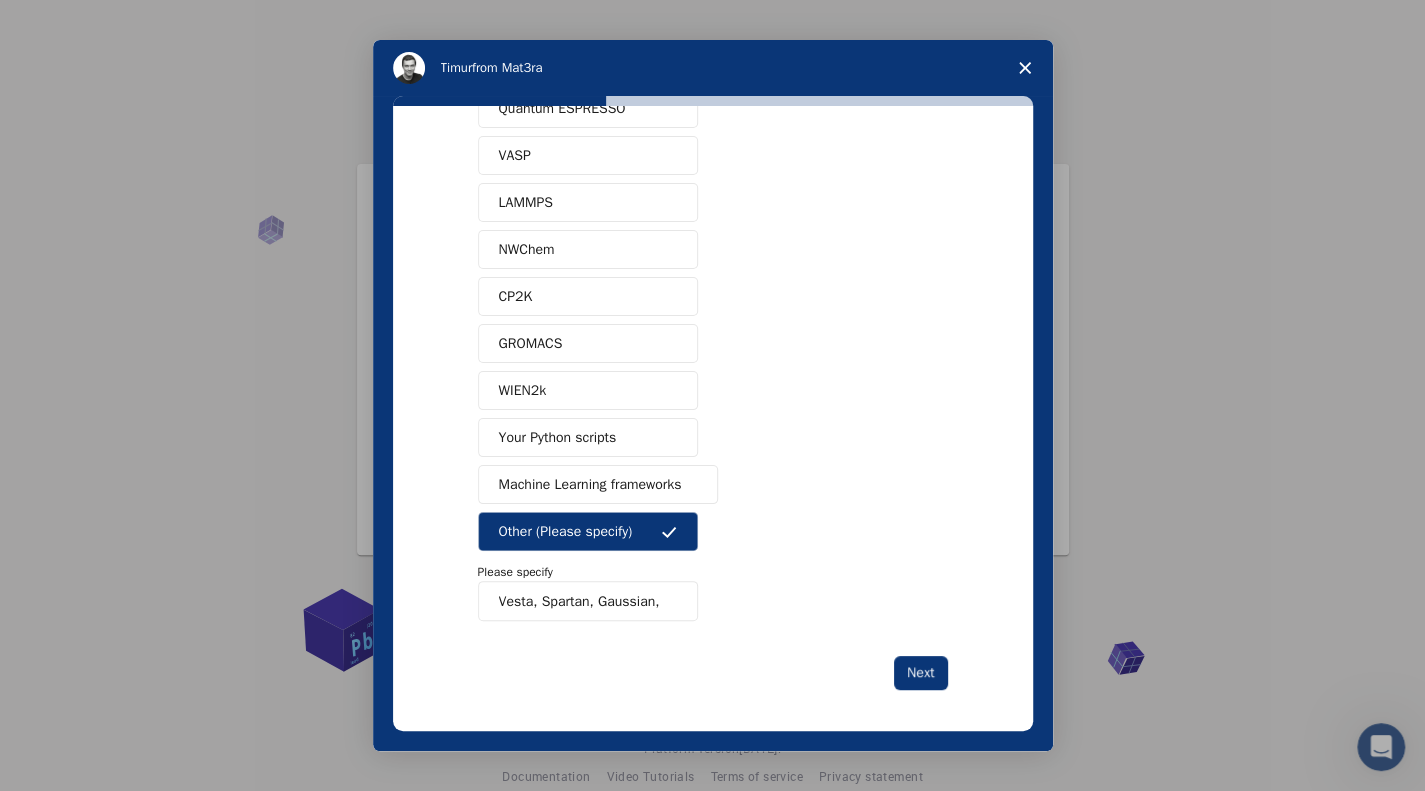 scroll, scrollTop: 0, scrollLeft: 0, axis: both 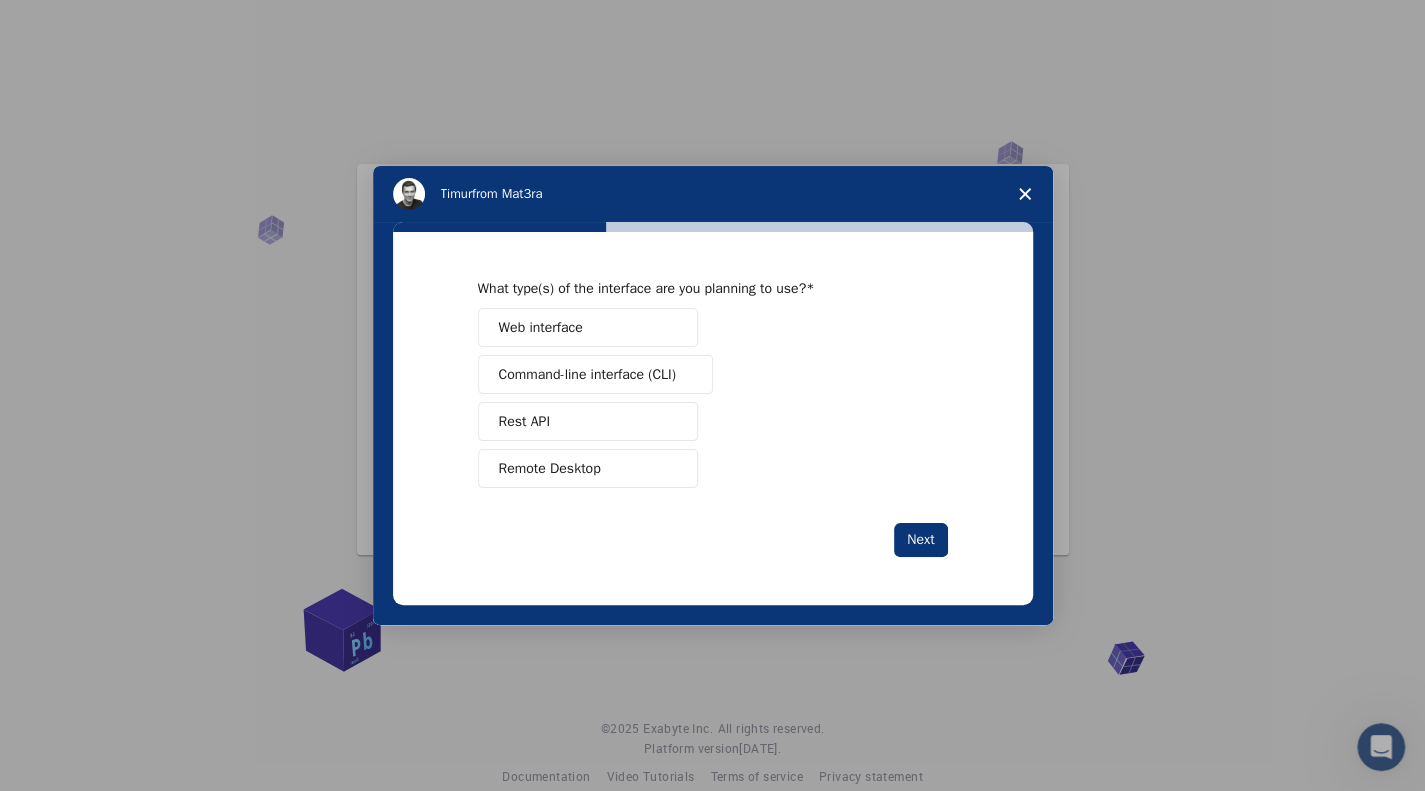 click on "Web interface" at bounding box center (588, 327) 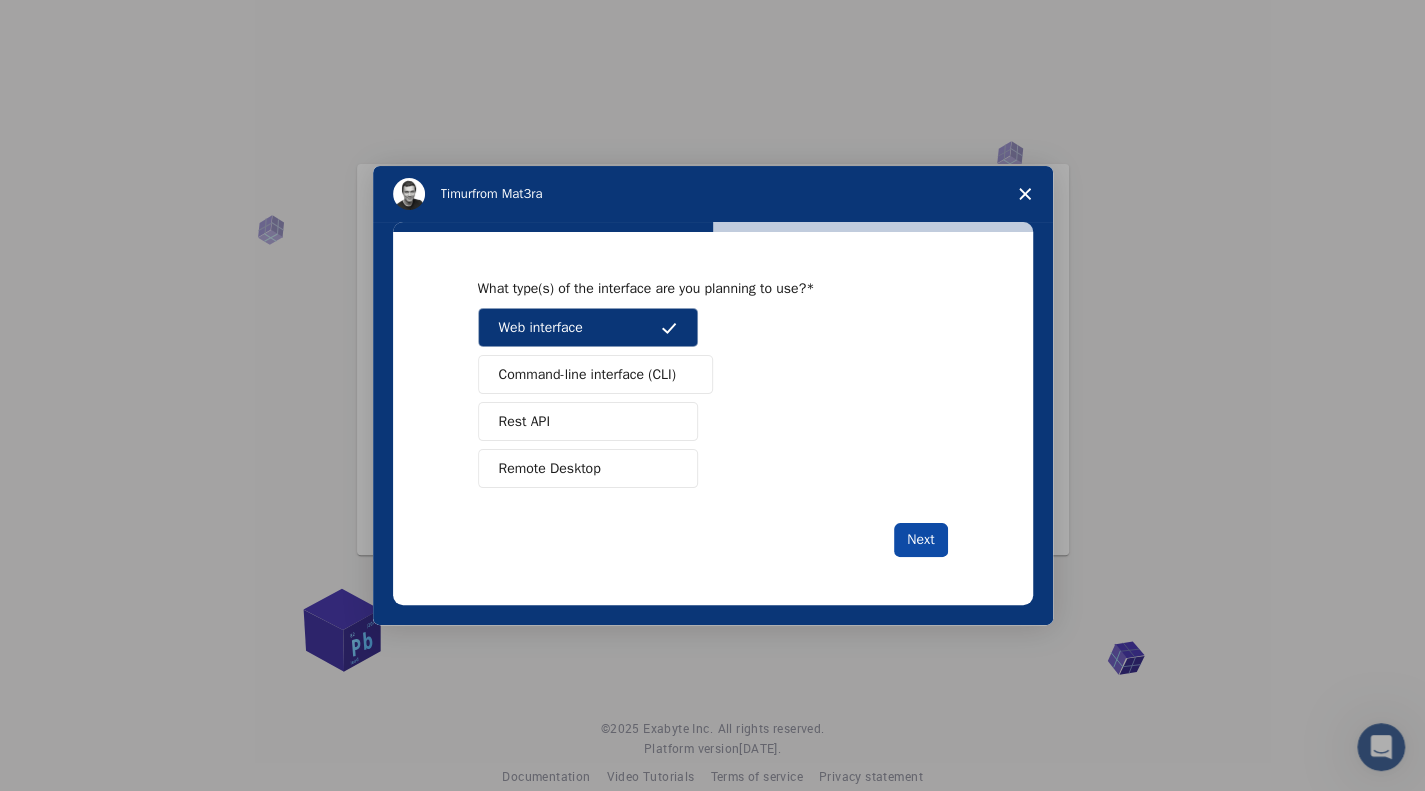 click on "Next" at bounding box center [920, 540] 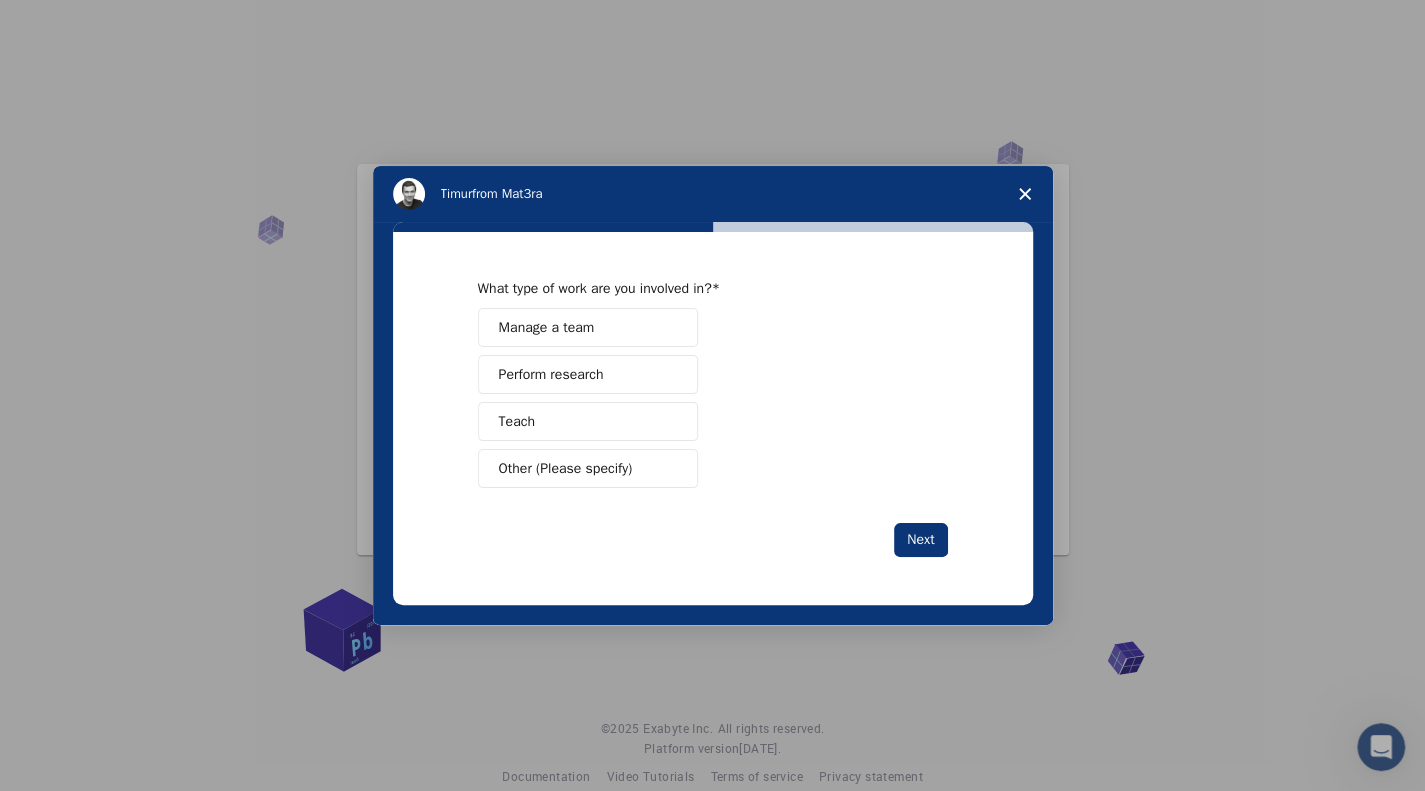 click on "Perform research" at bounding box center [551, 374] 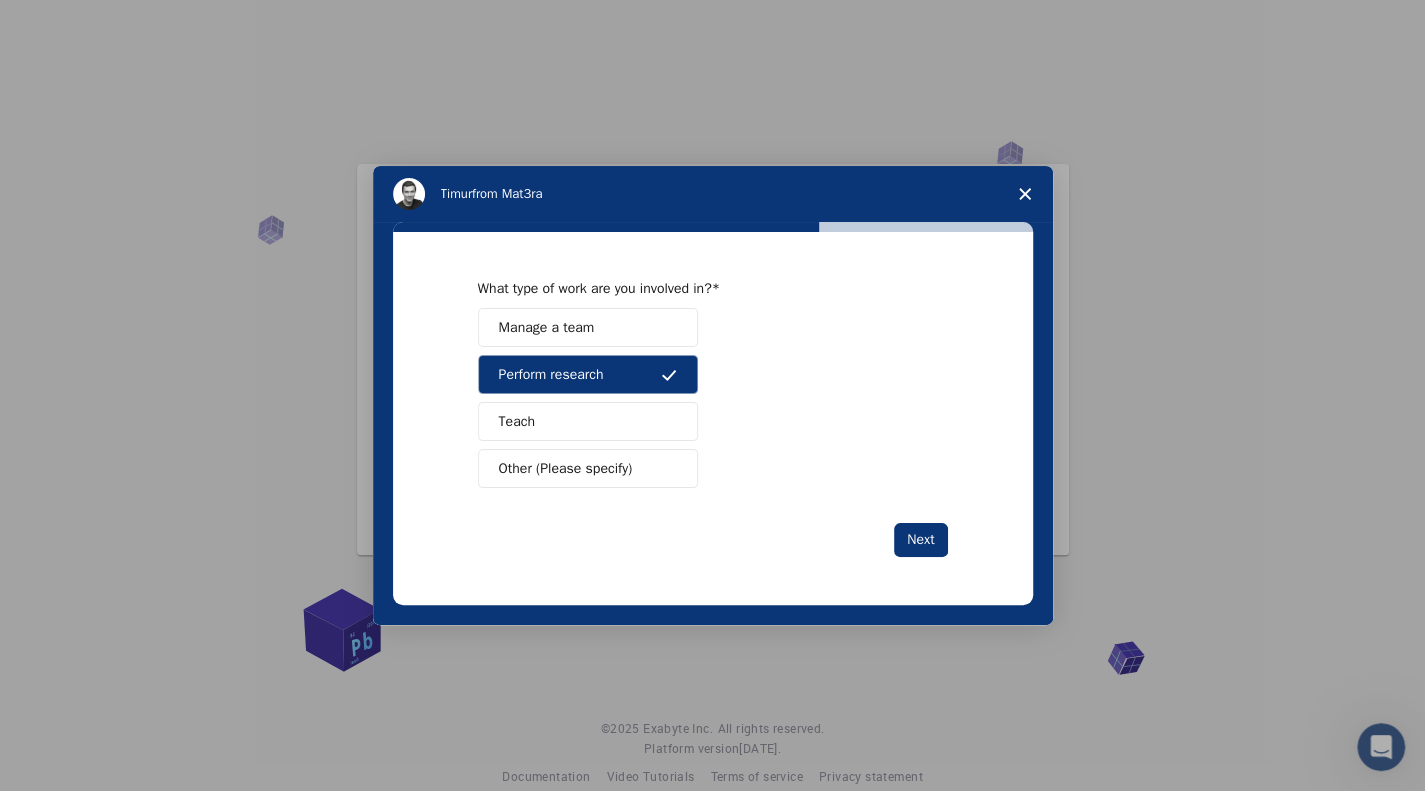 click on "Teach" at bounding box center [588, 421] 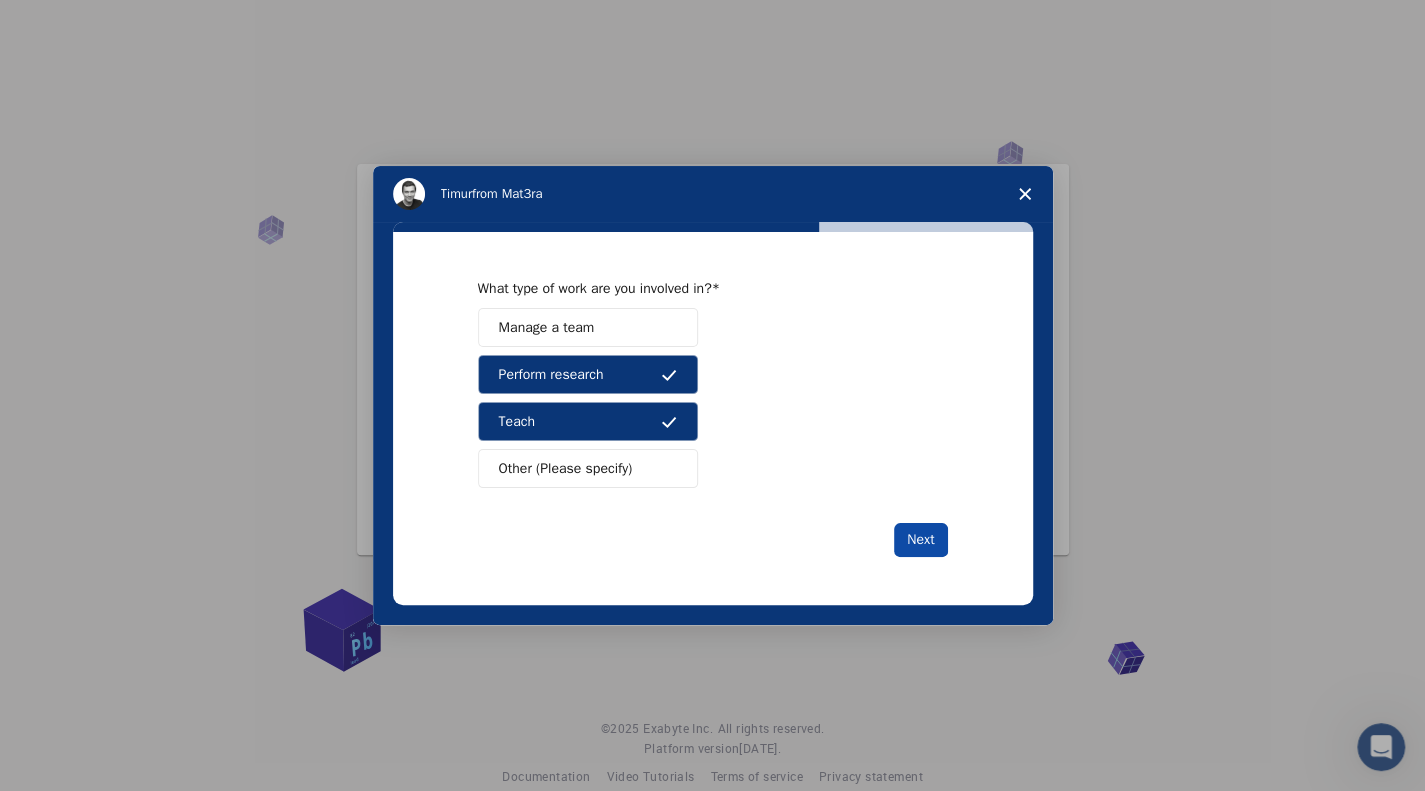 click on "Next" at bounding box center [920, 540] 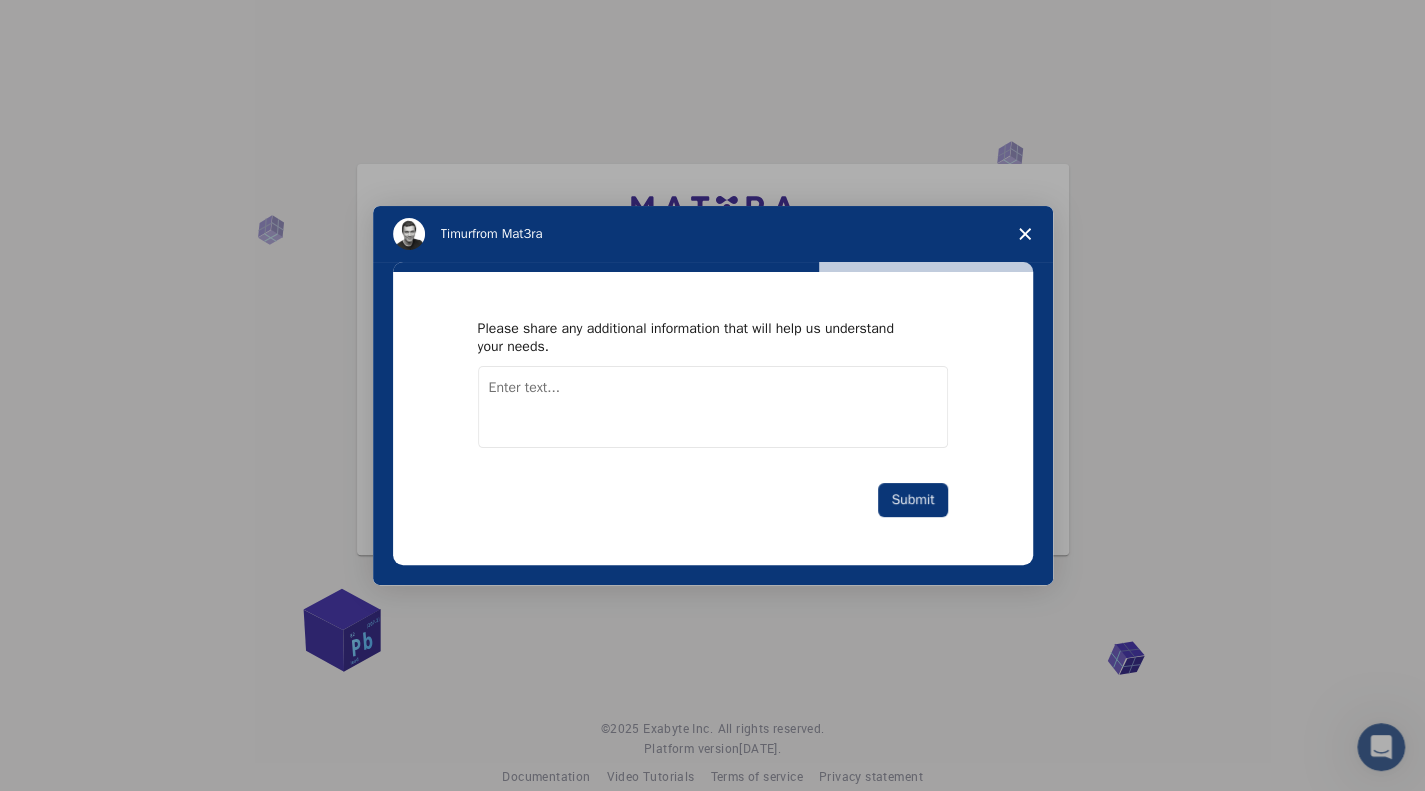 click at bounding box center [713, 407] 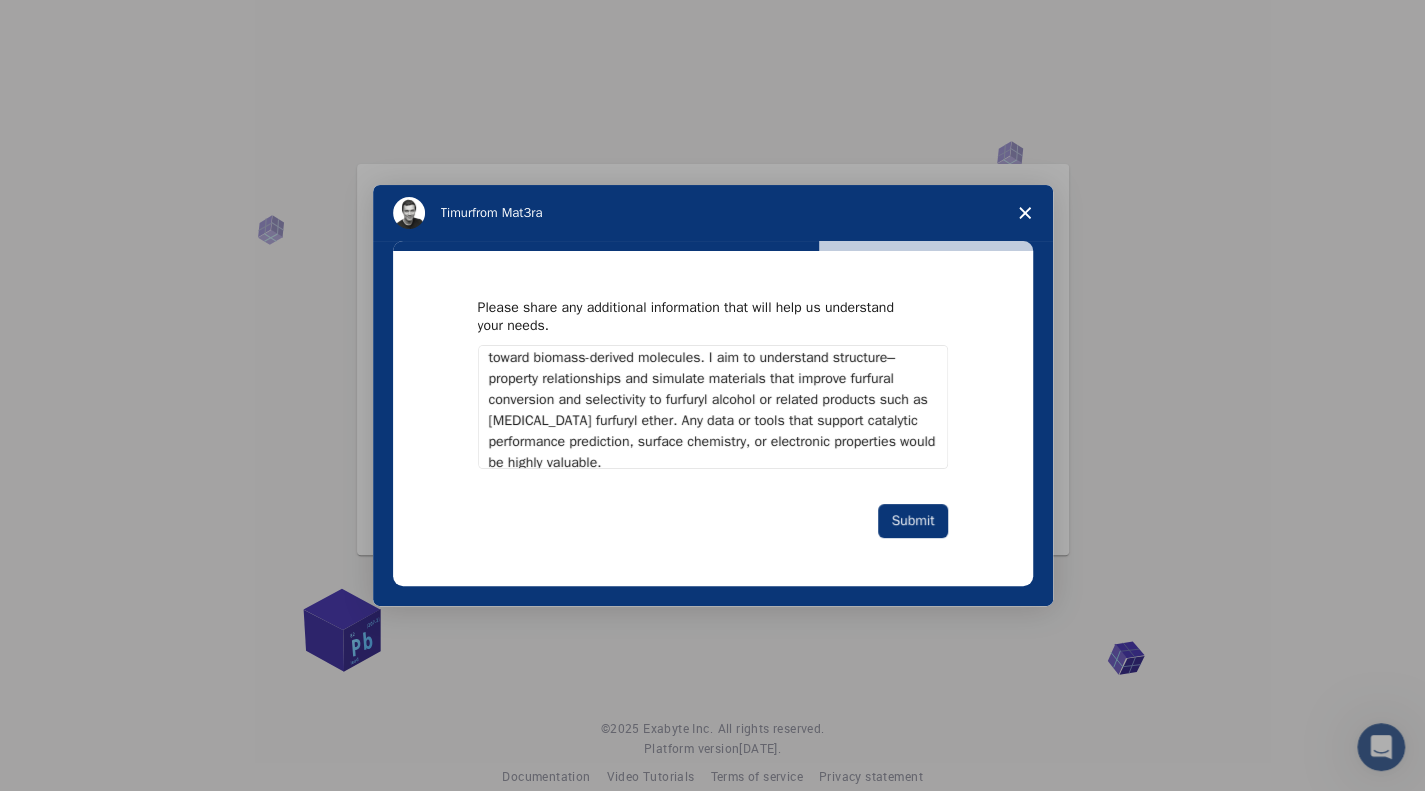 scroll, scrollTop: 127, scrollLeft: 0, axis: vertical 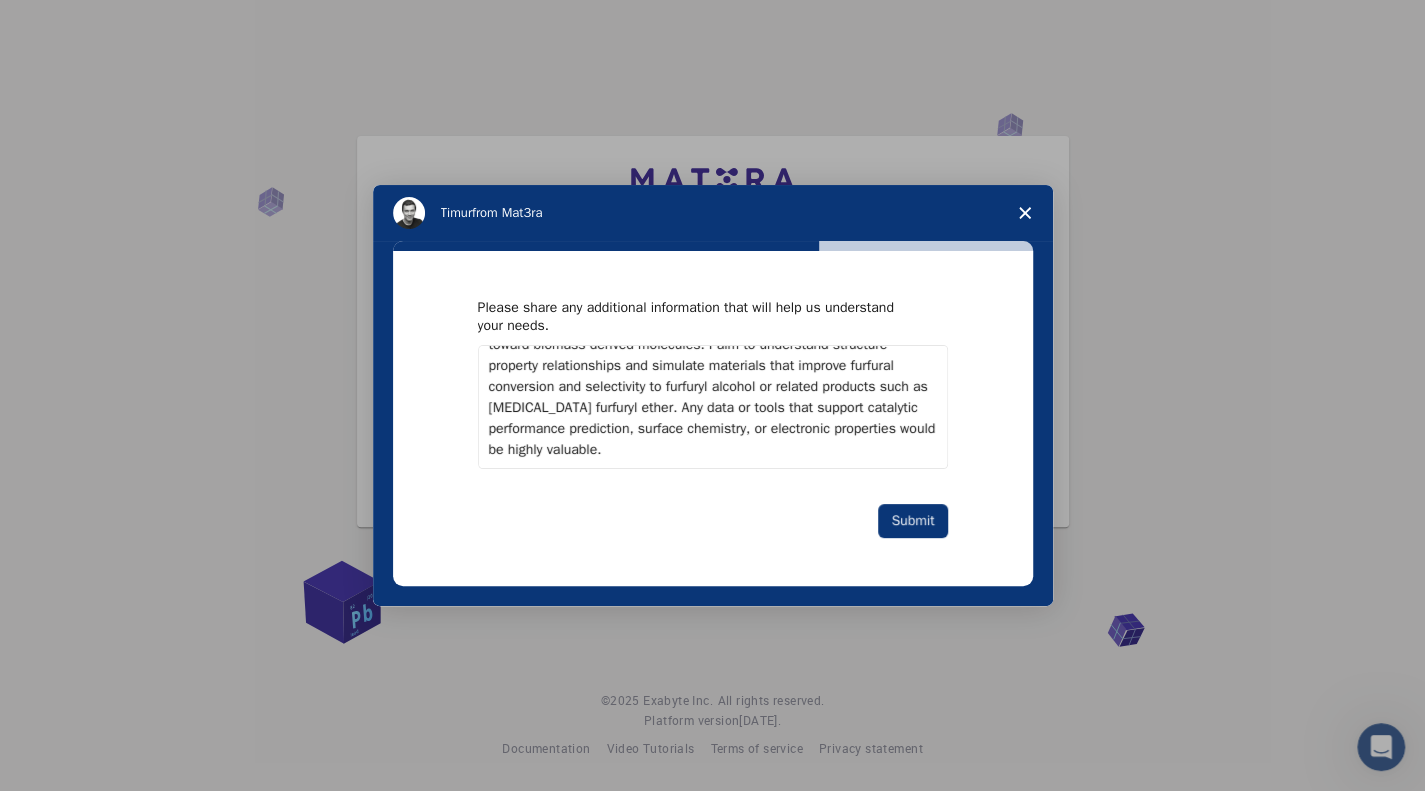 type on "I am a master's student in Chemical Engineering working on the development of heterogeneous catalysts based on Hf-SBA-15 and Ni/Hf-SBA-15 for the catalytic transfer hydrogenation (CTH) of furfural using isopropanol as a hydrogen donor. I am particularly interested in materials with tunable acidity, high surface area, and catalytic activity toward biomass-derived molecules. I aim to understand structure–property relationships and simulate materials that improve furfural conversion and selectivity to furfuryl alcohol or related products such as isopropyl furfuryl ether. Any data or tools that support catalytic performance prediction, surface chemistry, or electronic properties would be highly valuable." 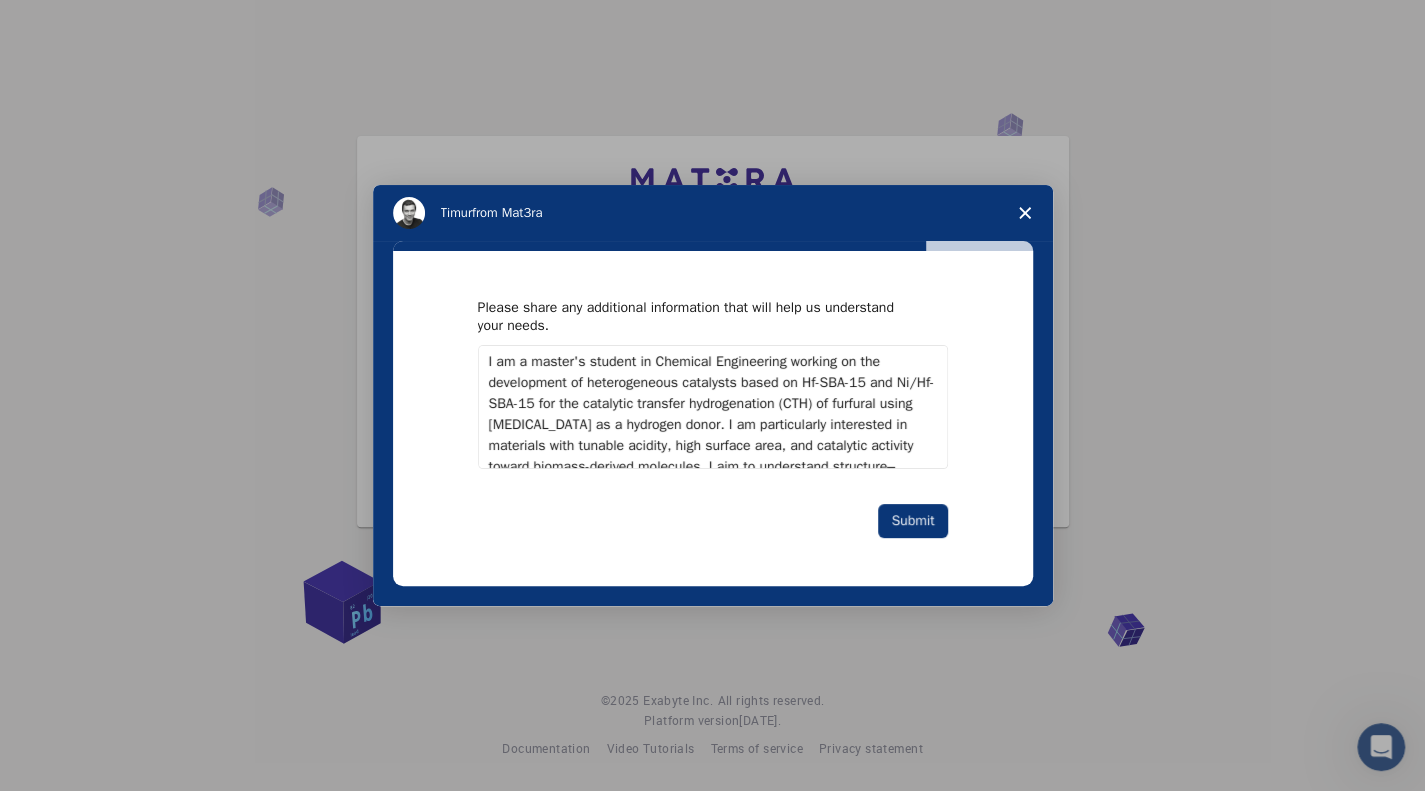 scroll, scrollTop: 0, scrollLeft: 0, axis: both 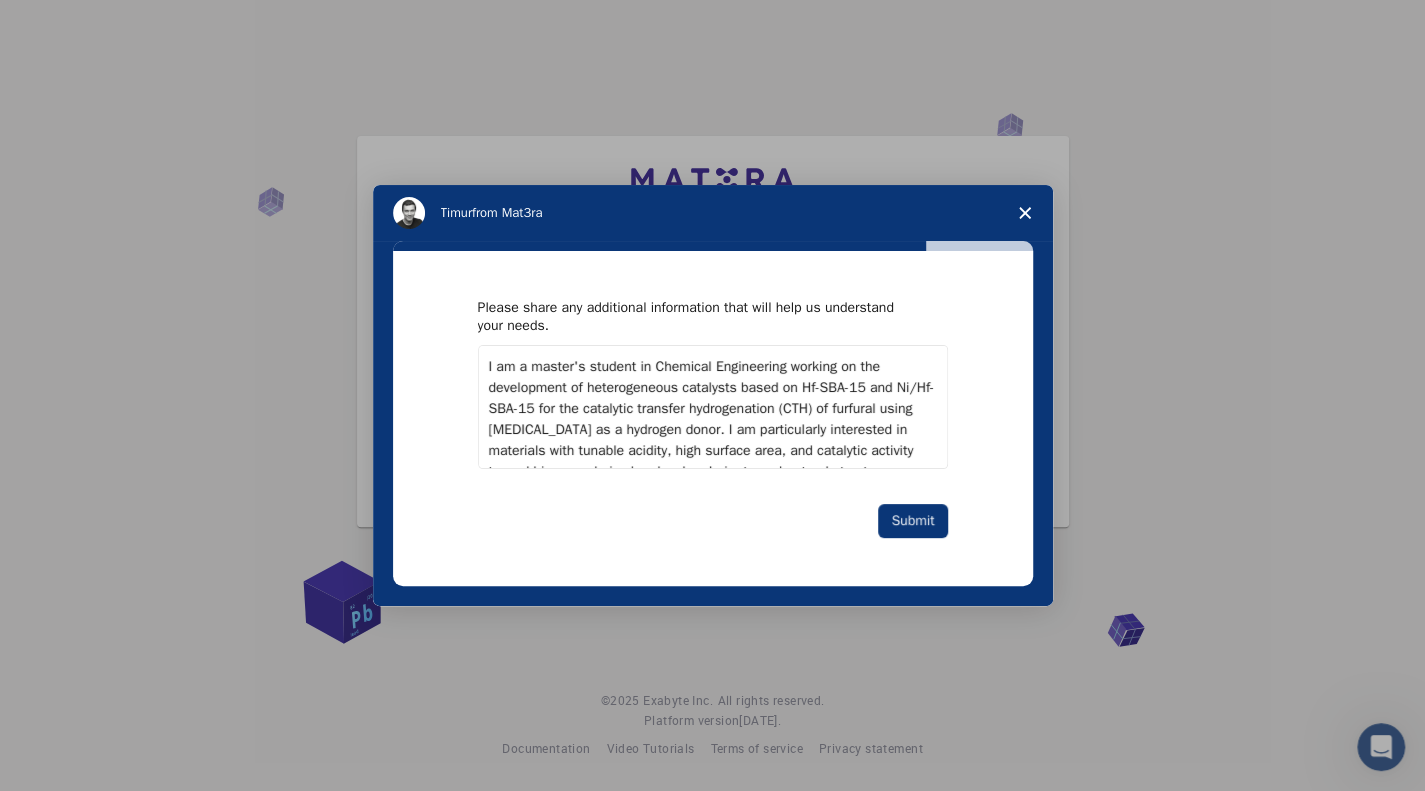 drag, startPoint x: 686, startPoint y: 445, endPoint x: 404, endPoint y: 293, distance: 320.35605 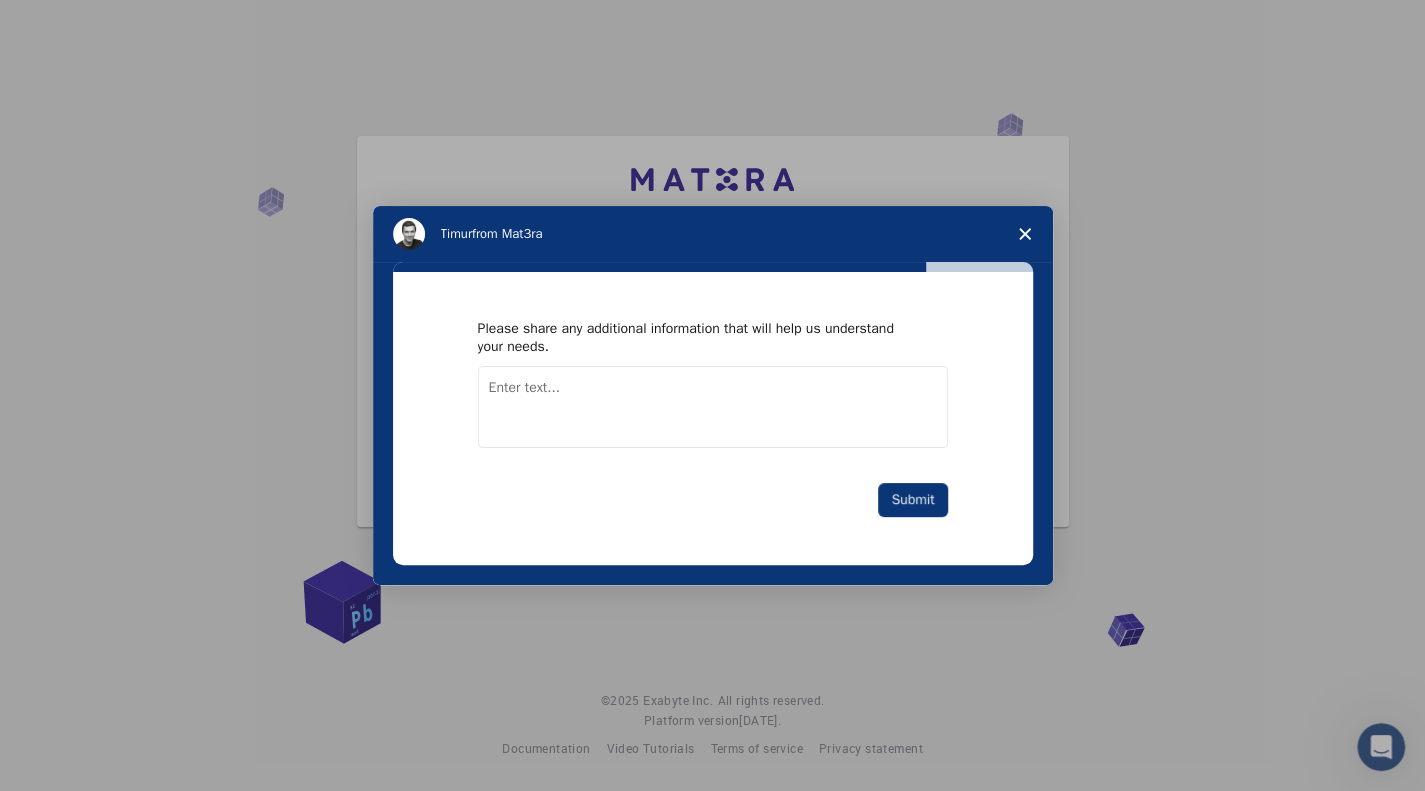paste on "I am a master's student in Chemical Engineering working on the development of heterogeneous catalysts based on Hf-SBA-15 and Ni/Hf-SBA-15 for the catalytic transfer hydrogenation (CTH) of furfural using isopropanol as a hydrogen donor. I am particularly interested in materials with tunable acidity, high surface area, and catalytic activity toward biomass-derived molecules. I aim to understand structure–property relationships and simulate materials that improve furfural conversion and selectivity to furfuryl alcohol or related products such as isopropyl furfuryl ether.
In addition, I am interested in designing and optimizing molecular structures to model the elementary steps of the reaction mechanism, including adsorption, activation, and transformation of furfural on catalytic surfaces. Tools that support molecular modeling, transition state analysis, or reaction energy profiling would be highly valuable to my research." 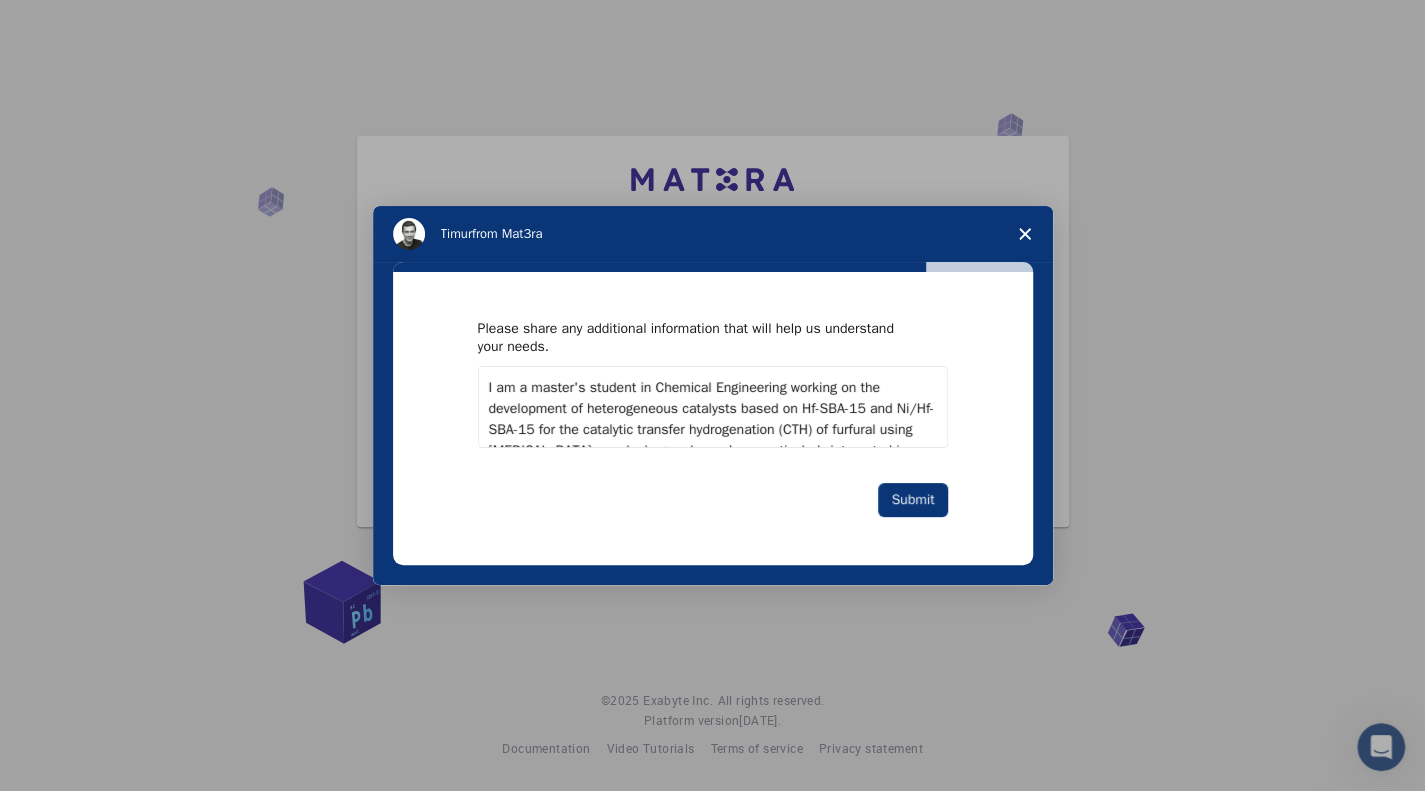 scroll, scrollTop: 222, scrollLeft: 0, axis: vertical 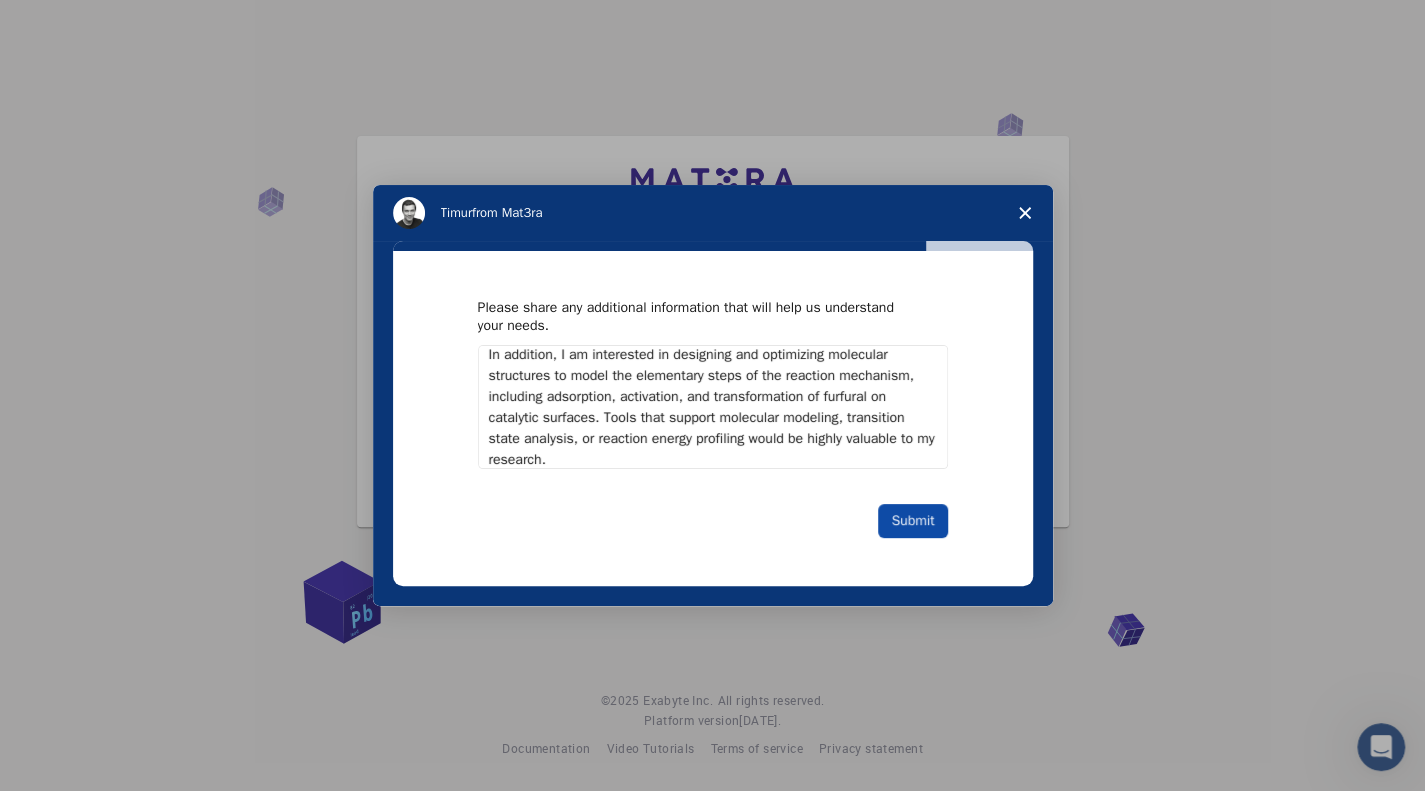 type on "I am a master's student in Chemical Engineering working on the development of heterogeneous catalysts based on Hf-SBA-15 and Ni/Hf-SBA-15 for the catalytic transfer hydrogenation (CTH) of furfural using isopropanol as a hydrogen donor. I am particularly interested in materials with tunable acidity, high surface area, and catalytic activity toward biomass-derived molecules. I aim to understand structure–property relationships and simulate materials that improve furfural conversion and selectivity to furfuryl alcohol or related products such as isopropyl furfuryl ether.
In addition, I am interested in designing and optimizing molecular structures to model the elementary steps of the reaction mechanism, including adsorption, activation, and transformation of furfural on catalytic surfaces. Tools that support molecular modeling, transition state analysis, or reaction energy profiling would be highly valuable to my research." 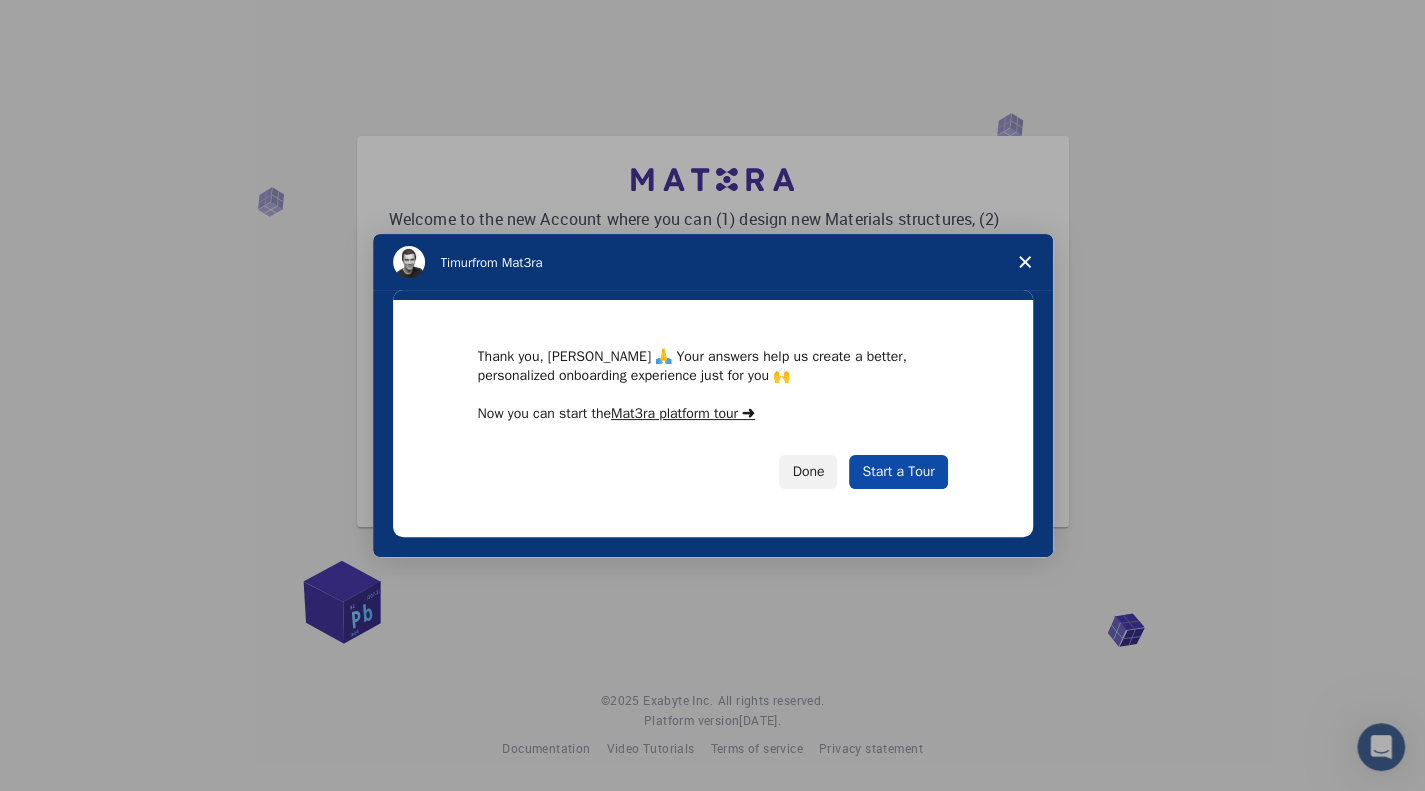 click on "Start a Tour" at bounding box center (898, 472) 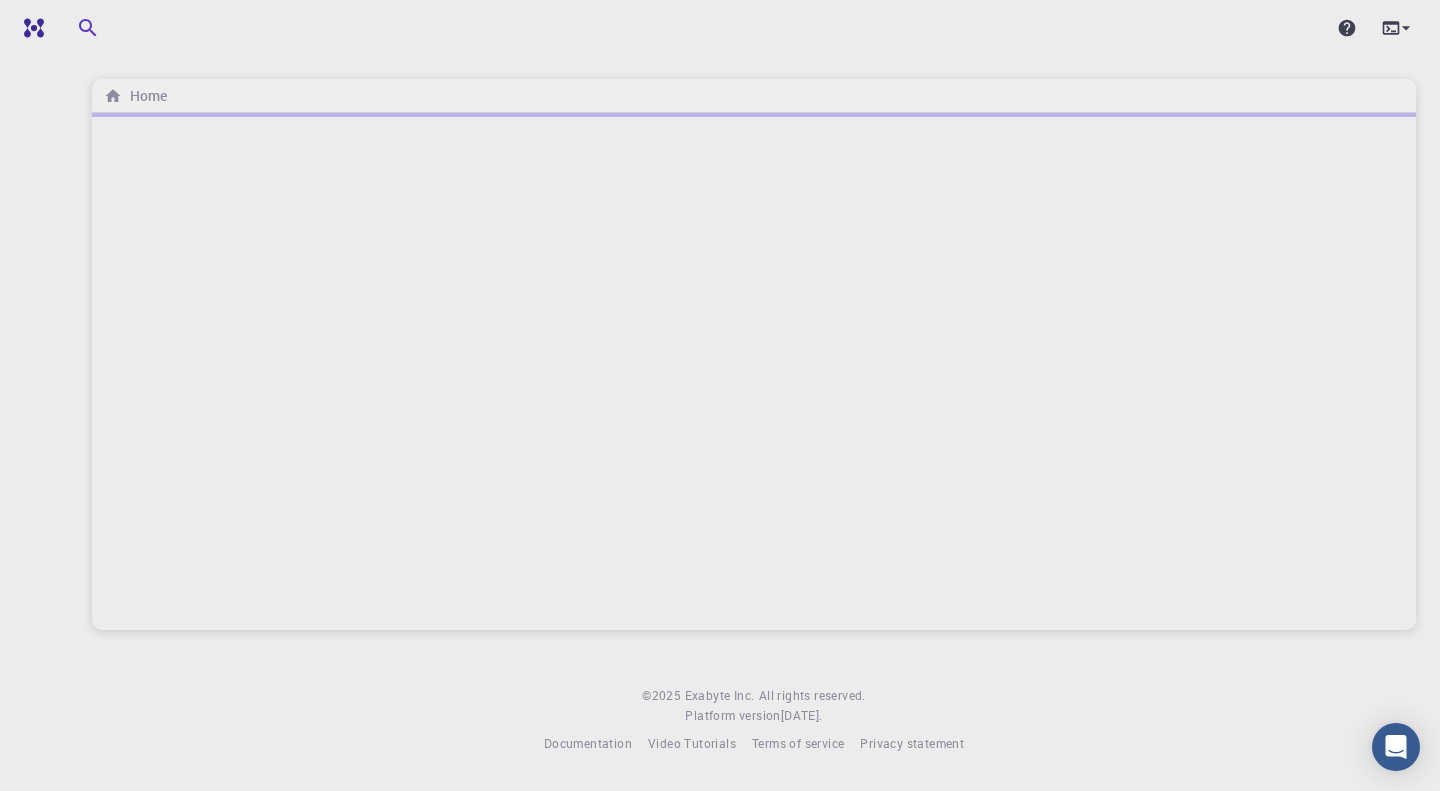 scroll, scrollTop: 0, scrollLeft: 0, axis: both 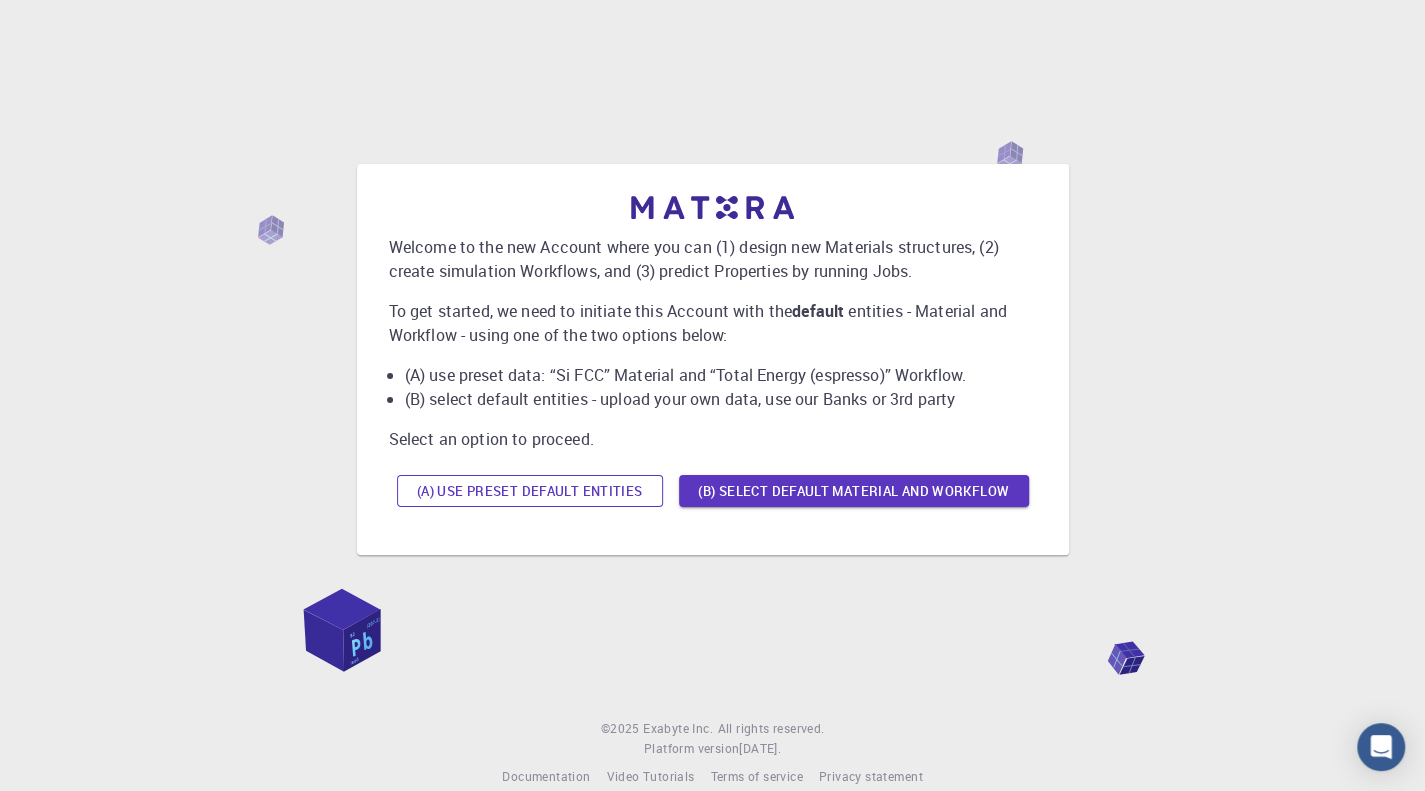 click on "(A) Use preset default entities" at bounding box center [530, 491] 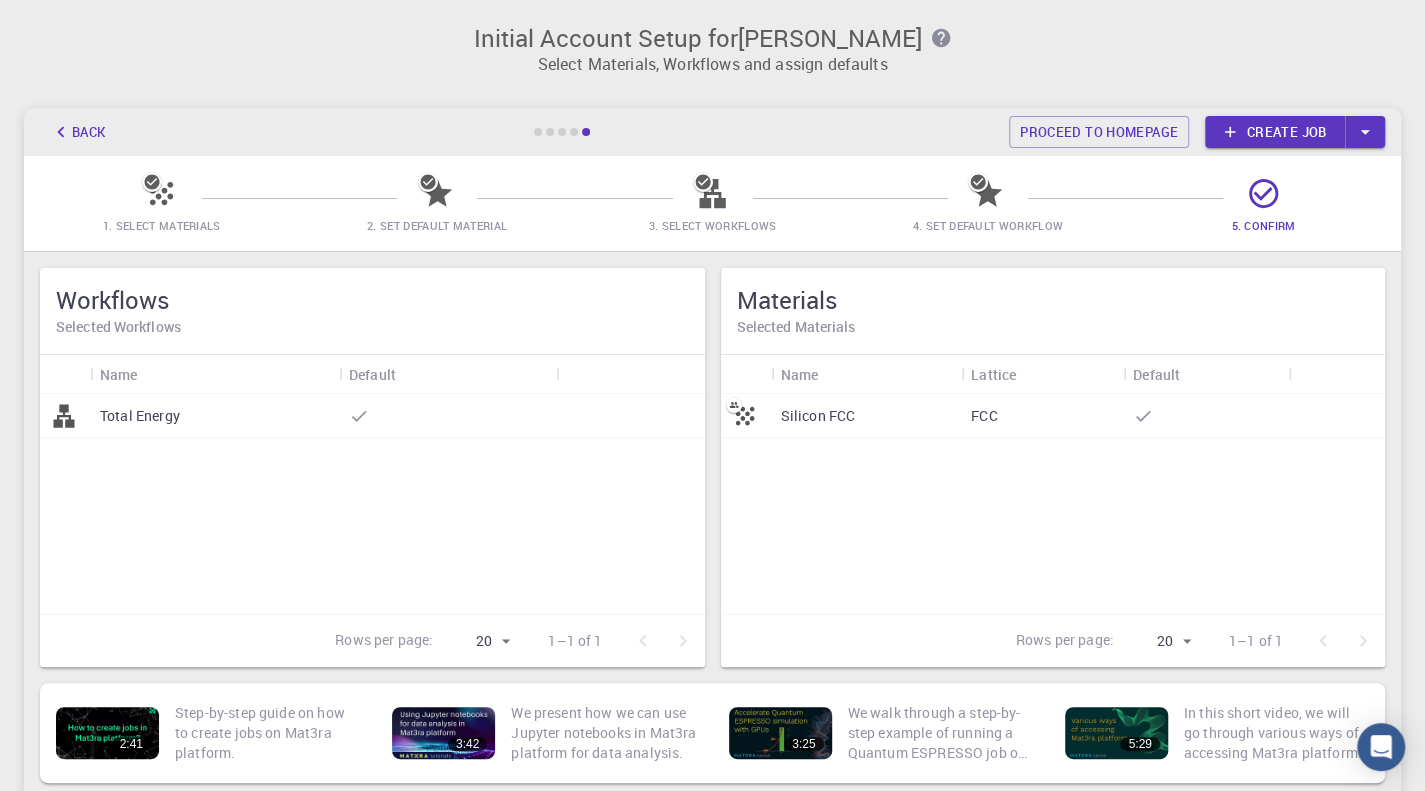 click on "Total Energy" at bounding box center (372, 504) 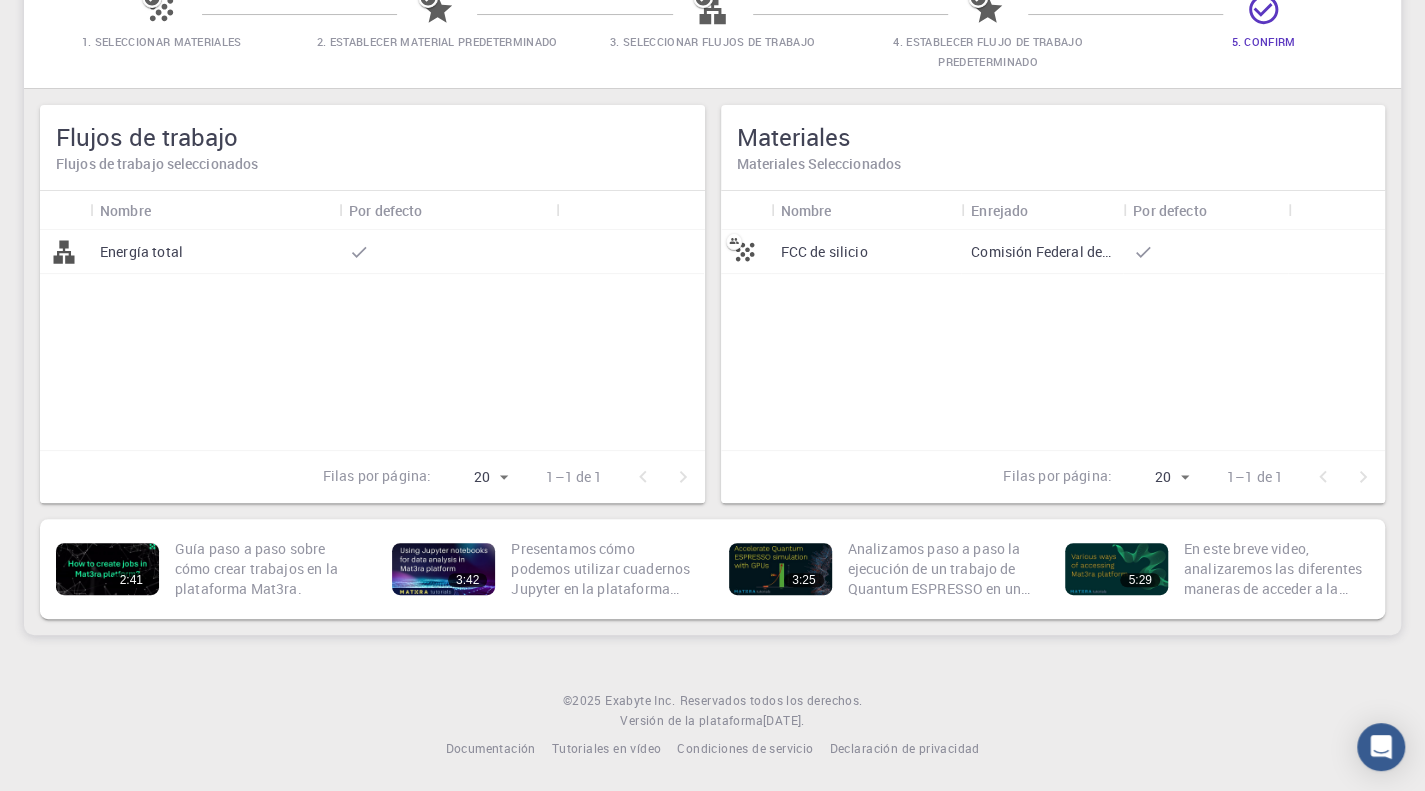 scroll, scrollTop: 0, scrollLeft: 0, axis: both 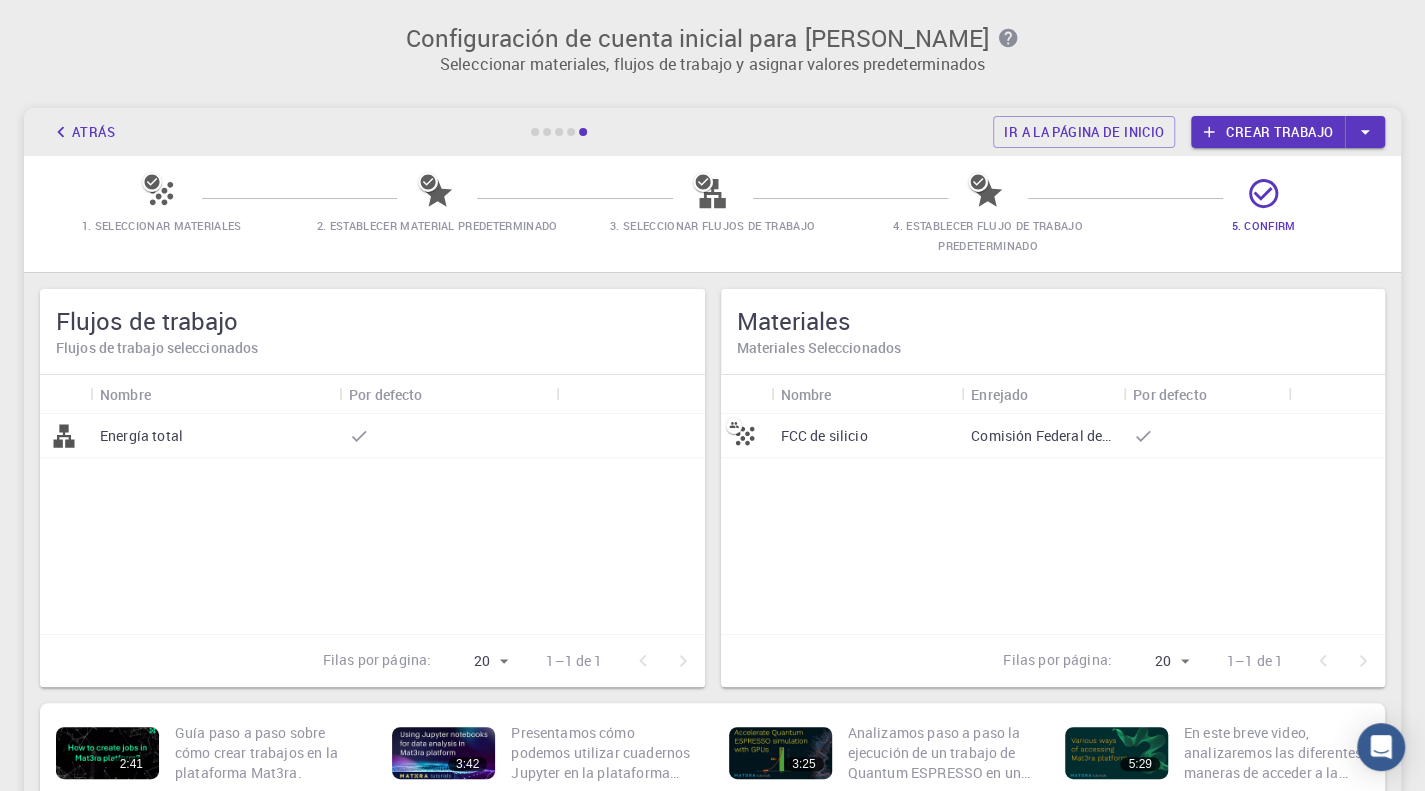 click on "Configuración de cuenta inicial para  [PERSON_NAME] Seleccionar materiales, flujos de trabajo y asignar valores predeterminados Atrás Ir a la página de inicio Crear trabajo 1. Seleccionar materiales 2. Establecer material predeterminado 3. Seleccionar flujos de trabajo 4. Establecer flujo de trabajo predeterminado 5. Confirm Flujos de trabajo Flujos de trabajo seleccionados Nombre Por defecto Energía total Filas por página: 20 20 1–1 de 1 Materiales Materiales Seleccionados Nombre Enrejado Por defecto FCC de silicio Comisión Federal de Comunicaciones (FCC) Filas por página: 20 20 1–1 de 1 2:41 Guía paso a paso sobre cómo crear trabajos en la plataforma Mat3ra. 3:42 Presentamos cómo podemos utilizar cuadernos Jupyter en la plataforma Mat3ra para el análisis de datos. 3:25 Analizamos paso a paso la ejecución de un trabajo de Quantum ESPRESSO en un nodo con GPU. Observamos una mejora significativa del rendimiento al usar la versión de Quantum ESPRESSO con CUDA/GPU. 5:29 ©  ." at bounding box center (712, 487) 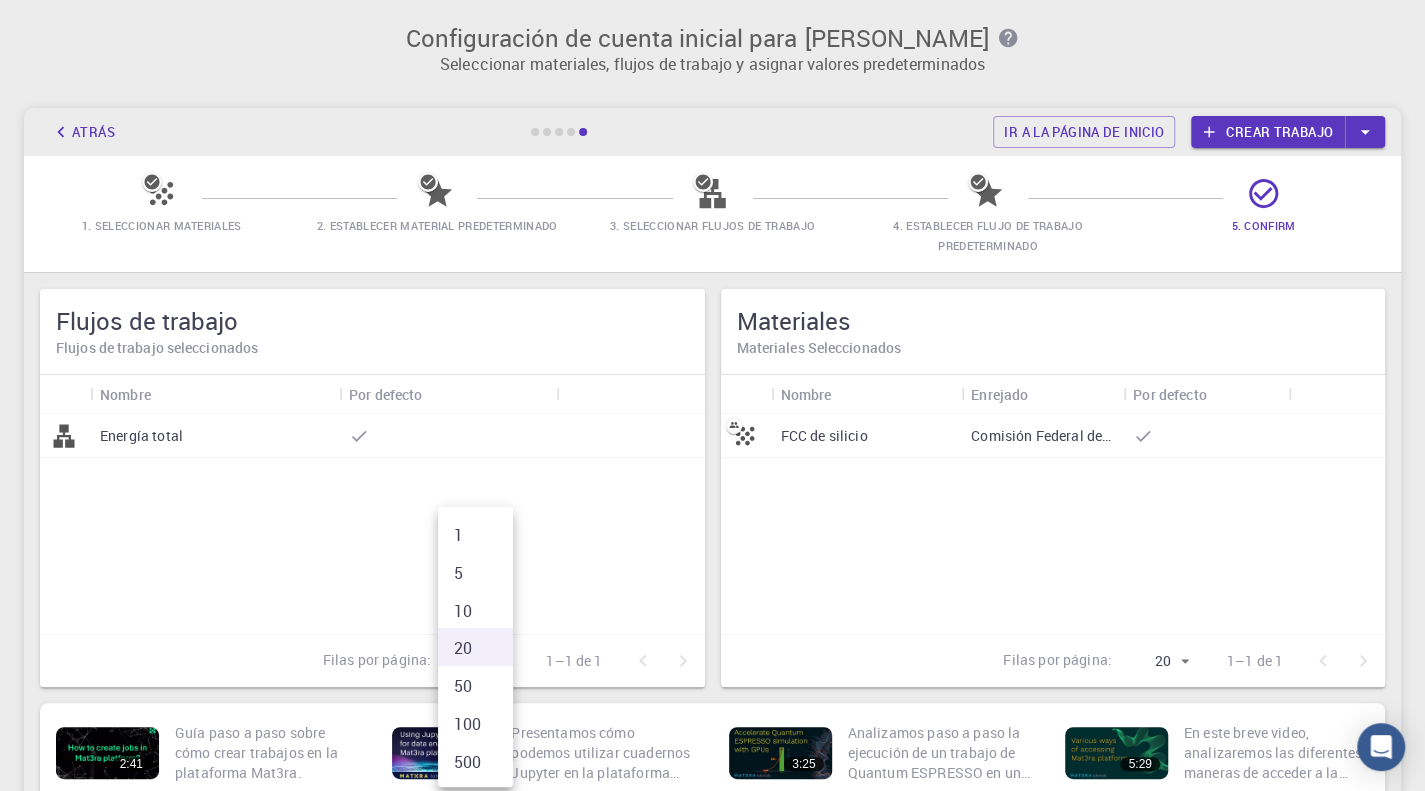 click at bounding box center (712, 395) 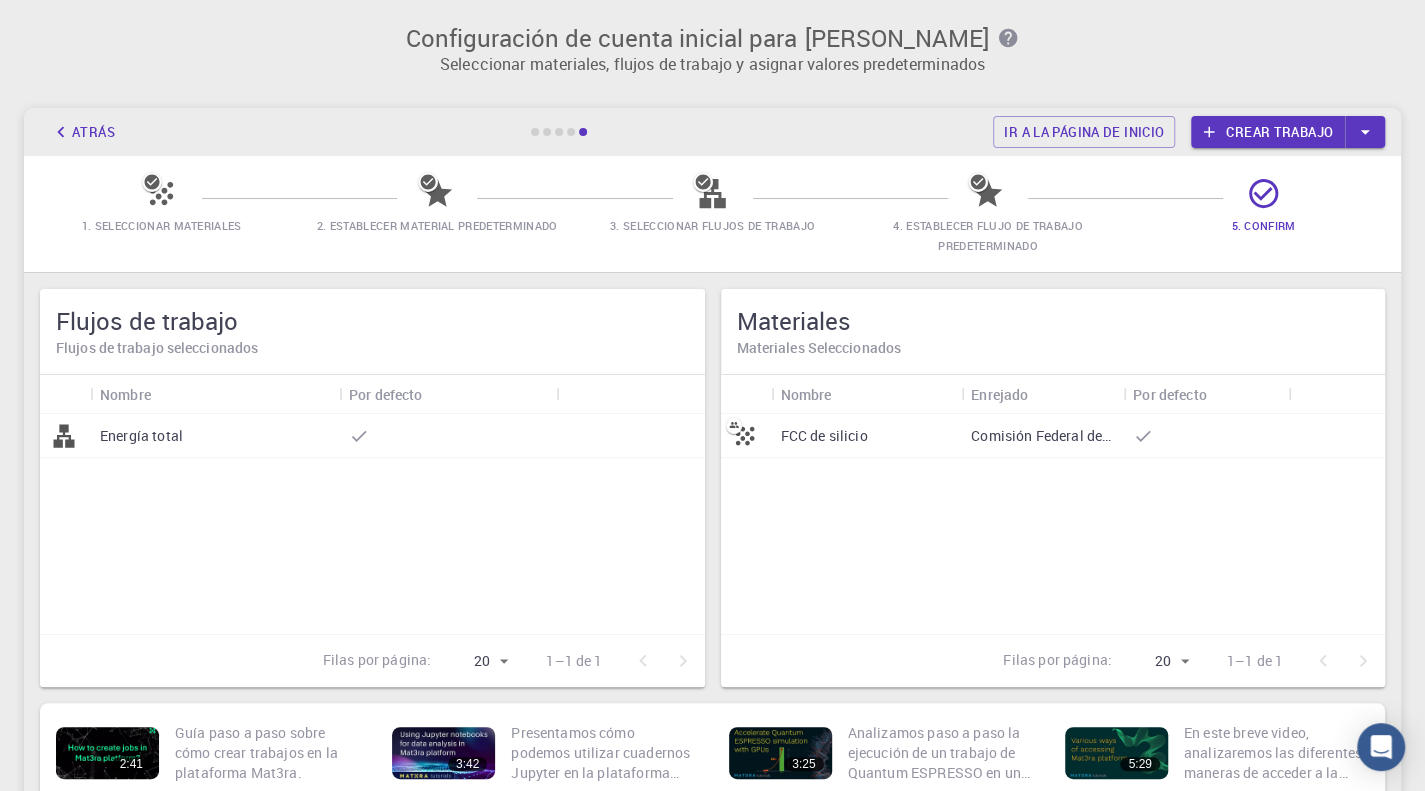 click on "Crear trabajo" at bounding box center (1279, 132) 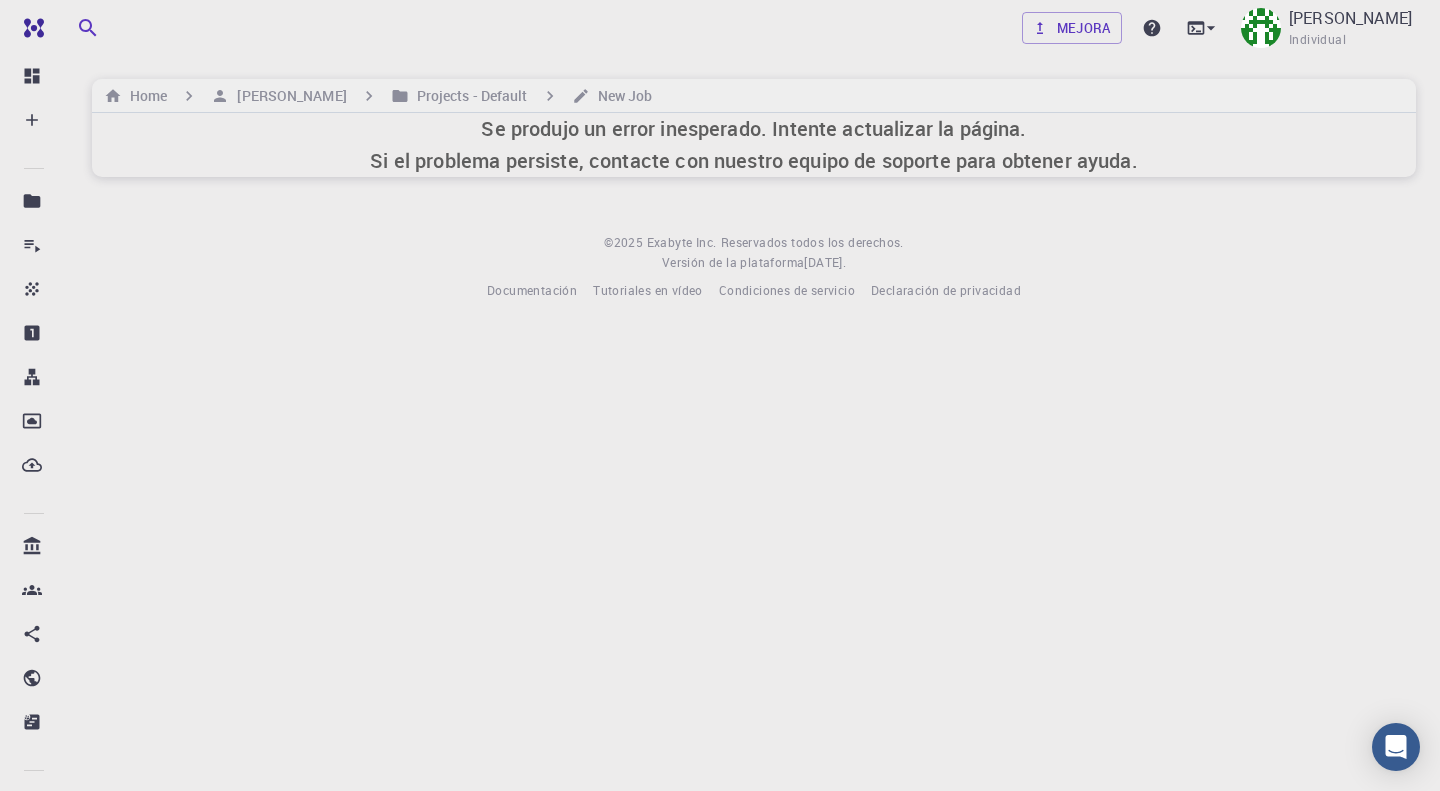 click on "Mejora [PERSON_NAME] Individual Home [PERSON_NAME] Projects - Default New Job Se produjo un error inesperado. Intente actualizar la página.  Si el problema persiste, contacte con nuestro equipo de soporte para obtener ayuda. ©  2025   Exabyte Inc.   Reservados todos los derechos. Versión de la plataforma  [DATE]  . Documentación Tutoriales en vídeo Condiciones de servicio Declaración de privacidad" at bounding box center (754, 166) 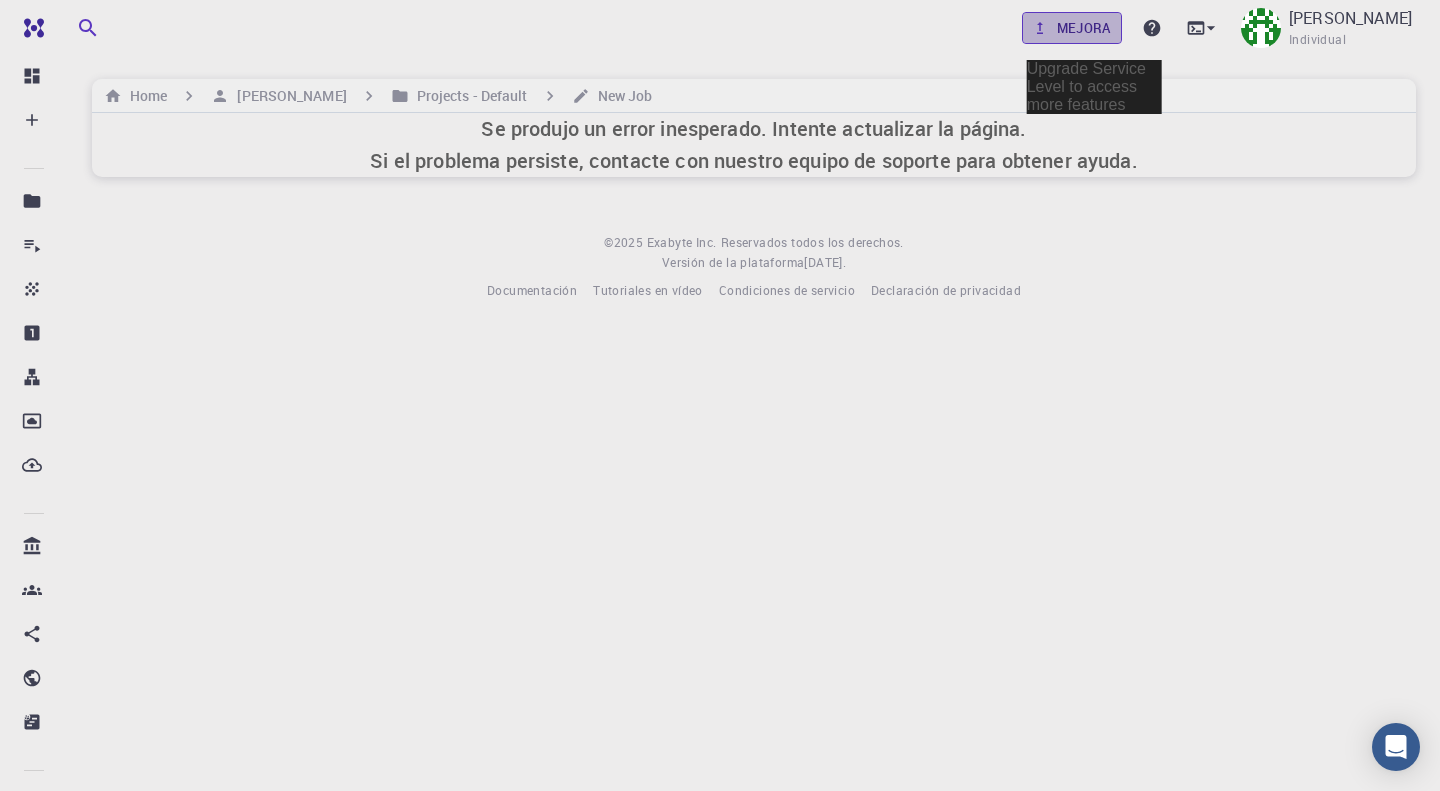 click on "Mejora" at bounding box center (1084, 28) 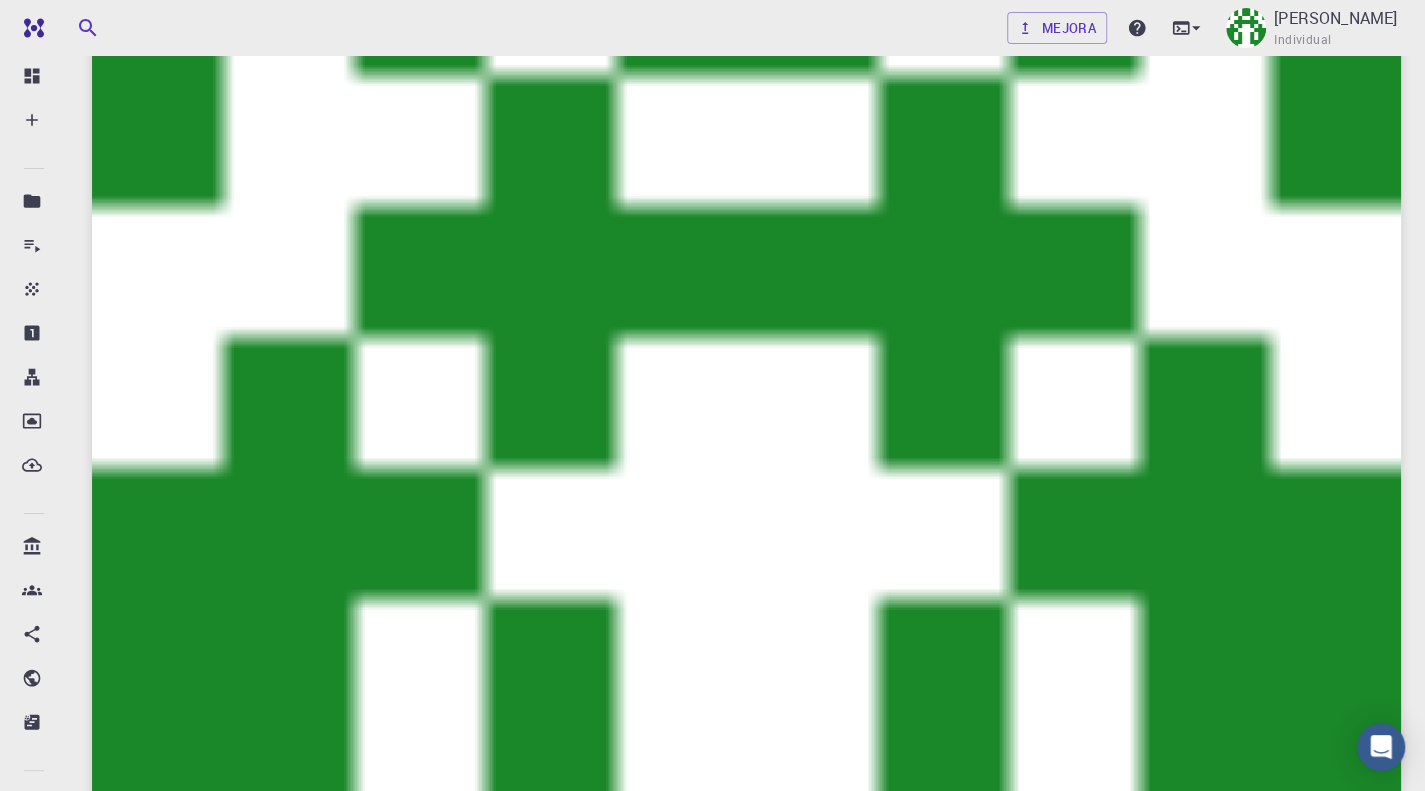 scroll, scrollTop: 200, scrollLeft: 0, axis: vertical 